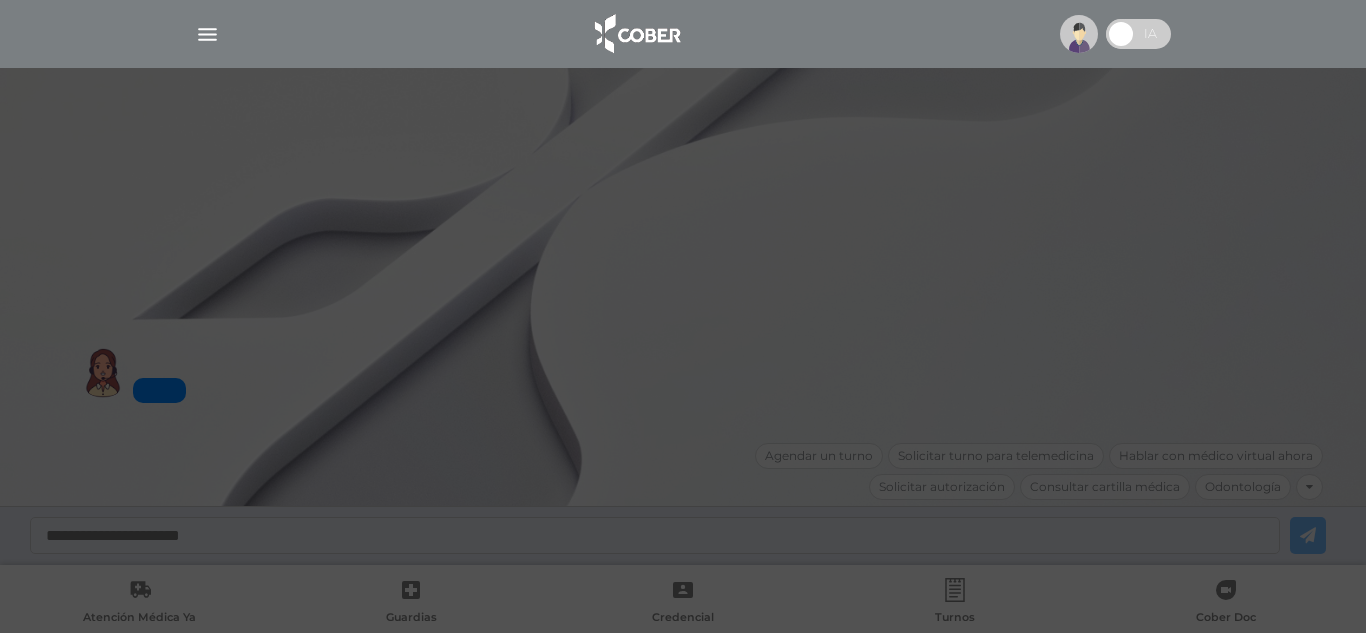 scroll, scrollTop: 0, scrollLeft: 0, axis: both 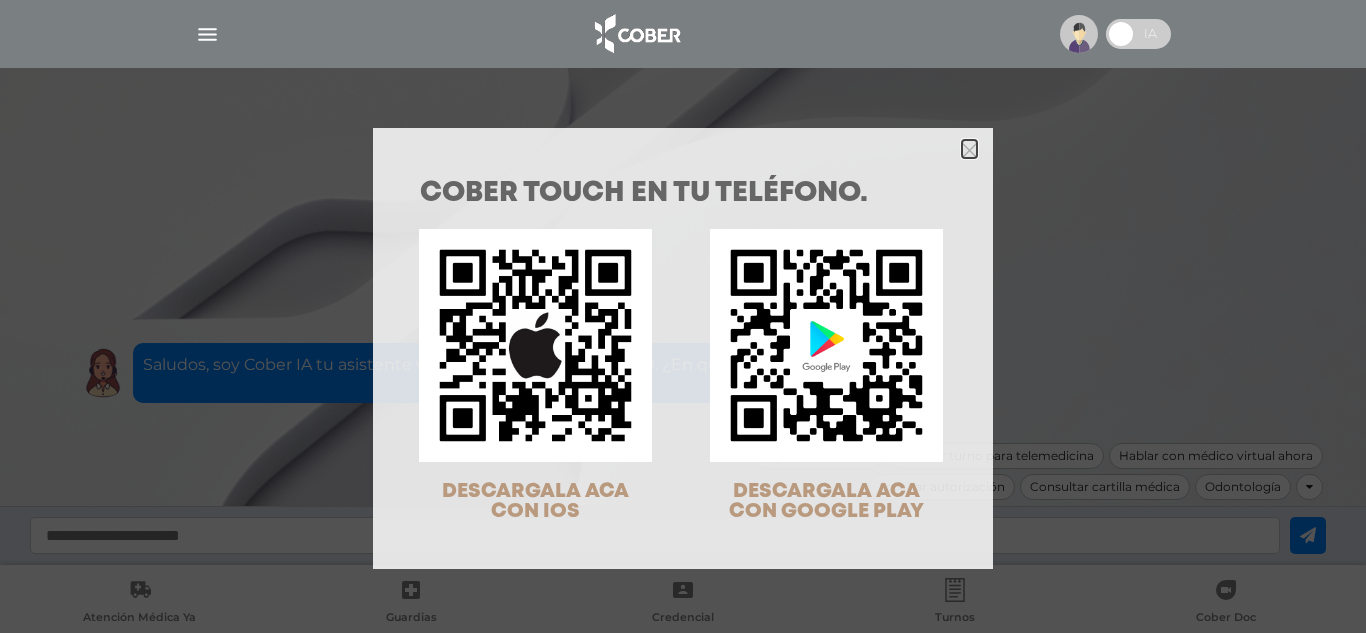 click 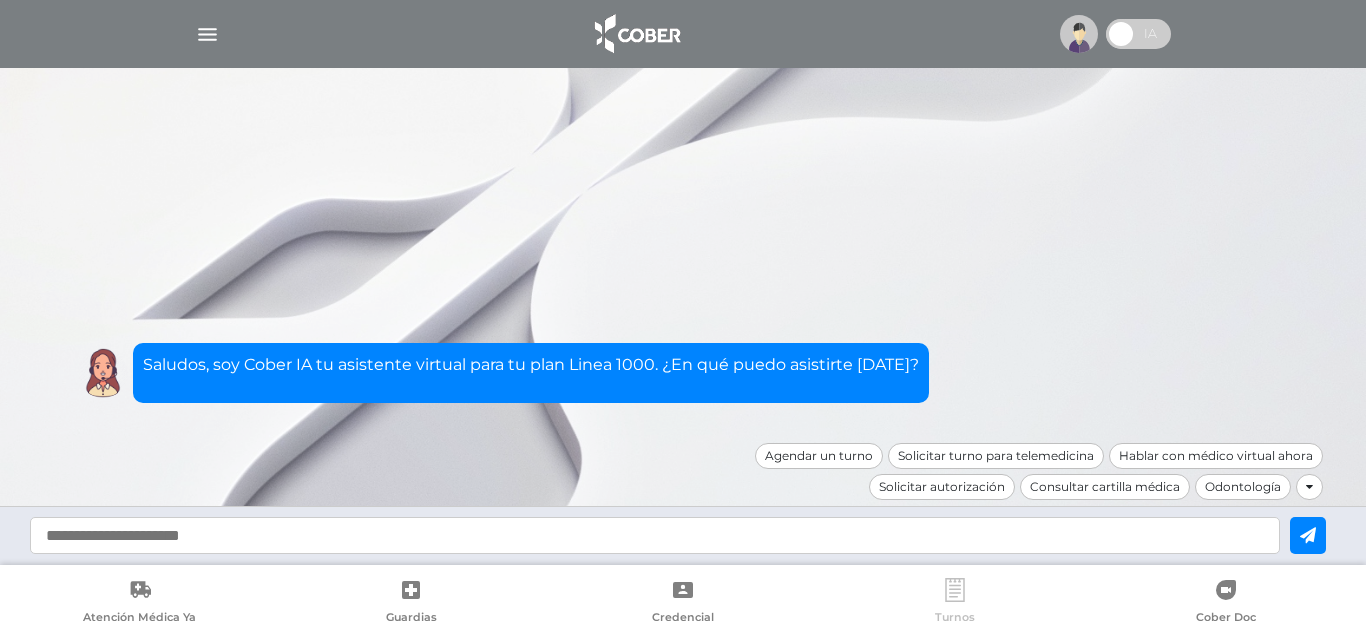 click 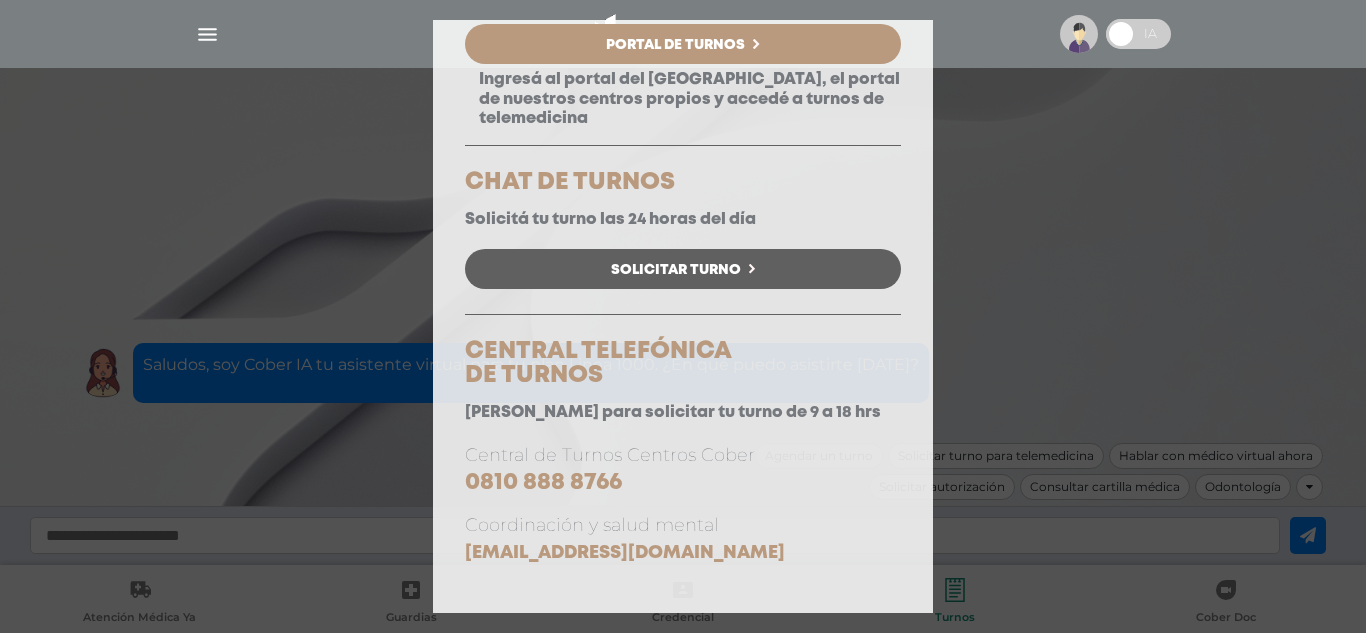 scroll, scrollTop: 257, scrollLeft: 0, axis: vertical 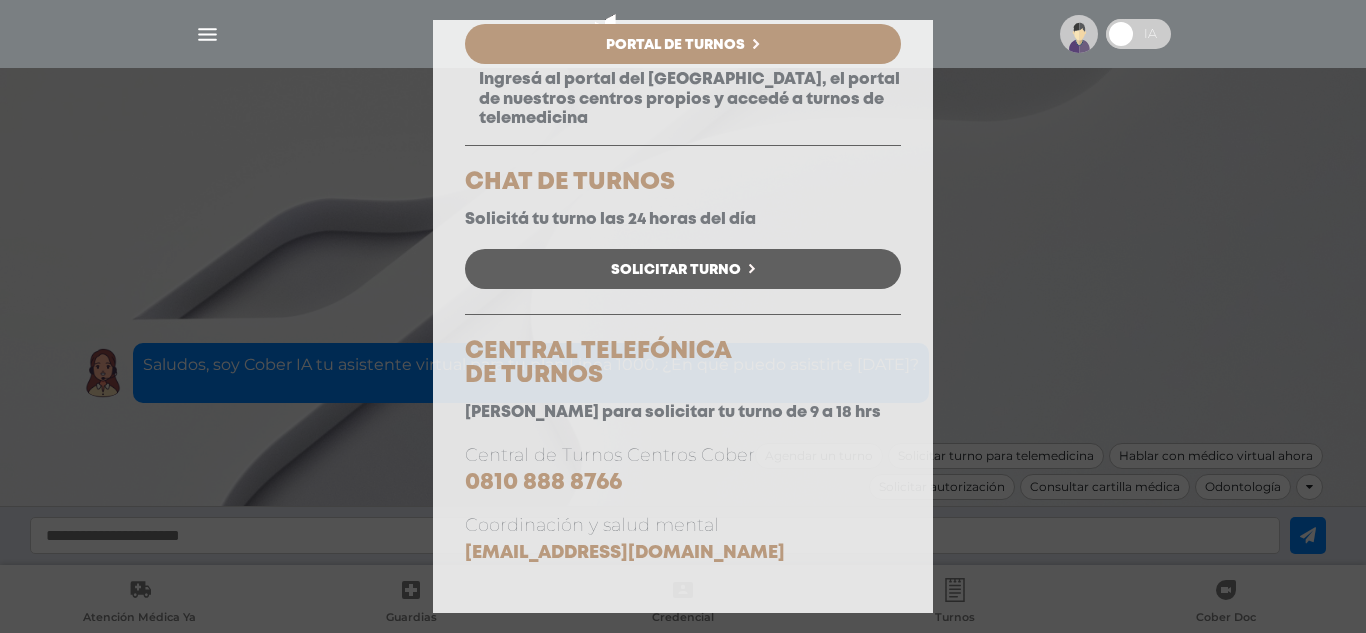 click on "Consulta Programada
Elegí la opción que se ajuste a tu necesidad y hacé click para solicitar tu turno.
PORTAL DE TURNOS
Autogestiona tus turnos en nuestro portal las 24 hrs.
Portal de Turnos
Ingresá al portal del Sanatorio Colegiales, el portal de nuestros centros propios y accedé a turnos de telemedicina
CHAT DE TURNOS" at bounding box center [683, 316] 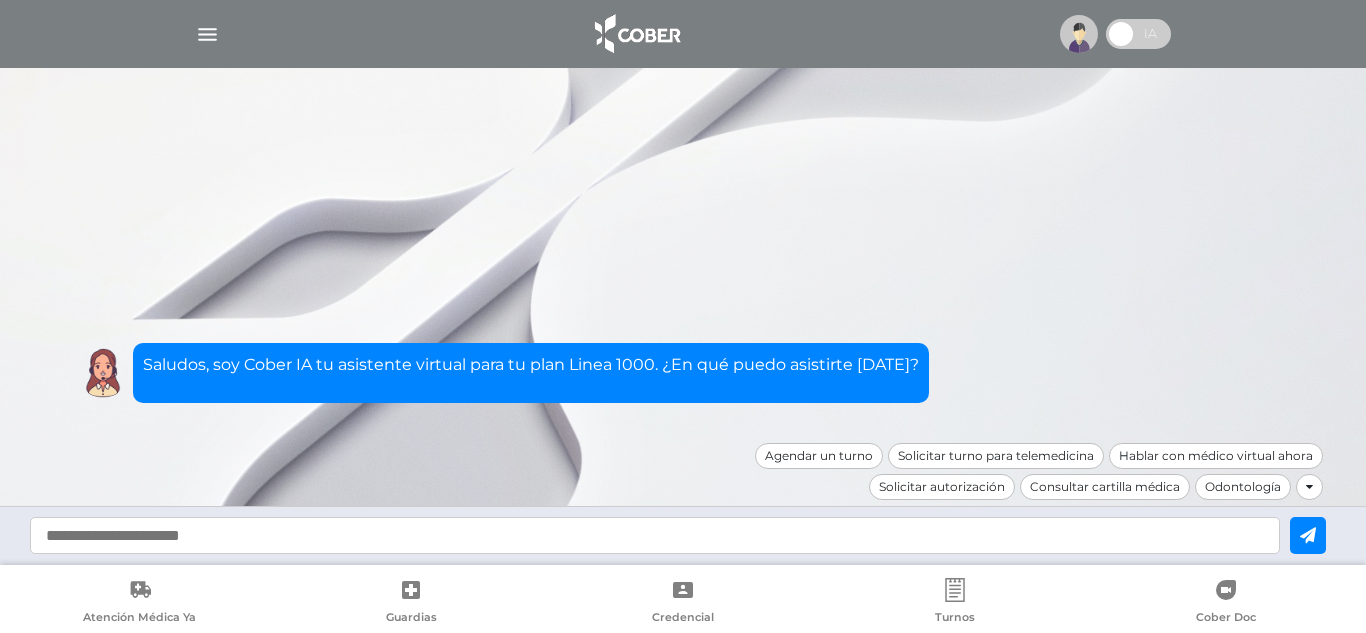 click at bounding box center (683, 34) 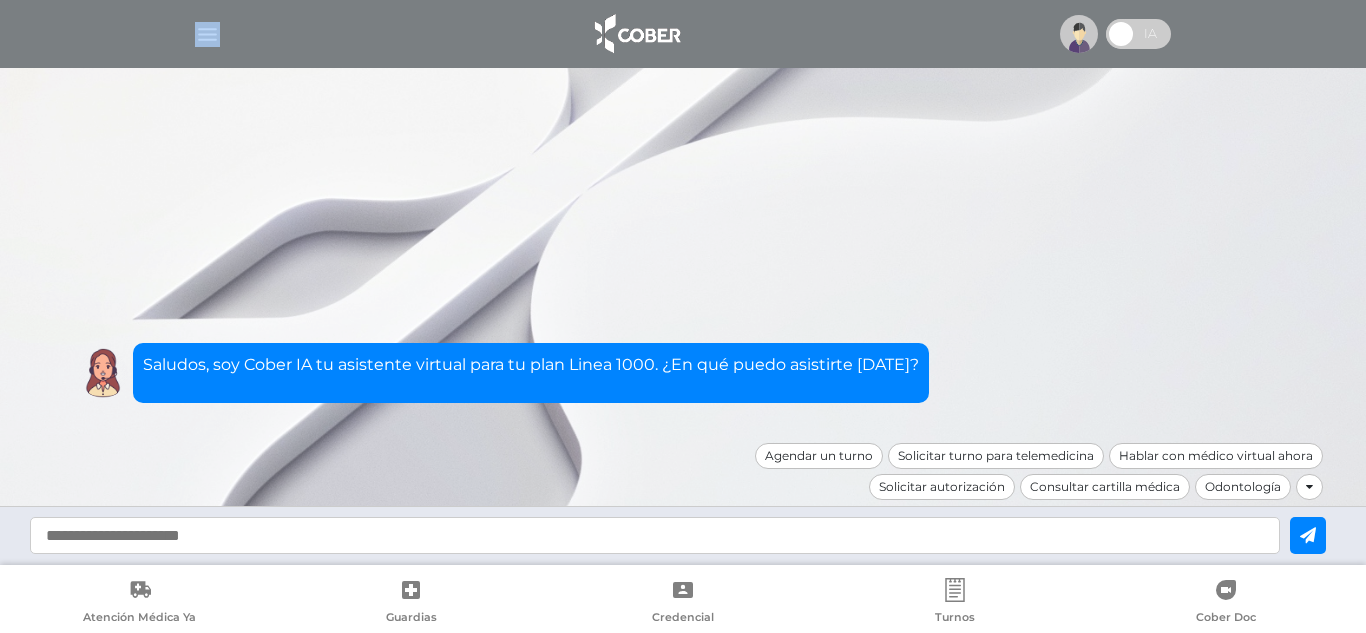 click at bounding box center (683, 34) 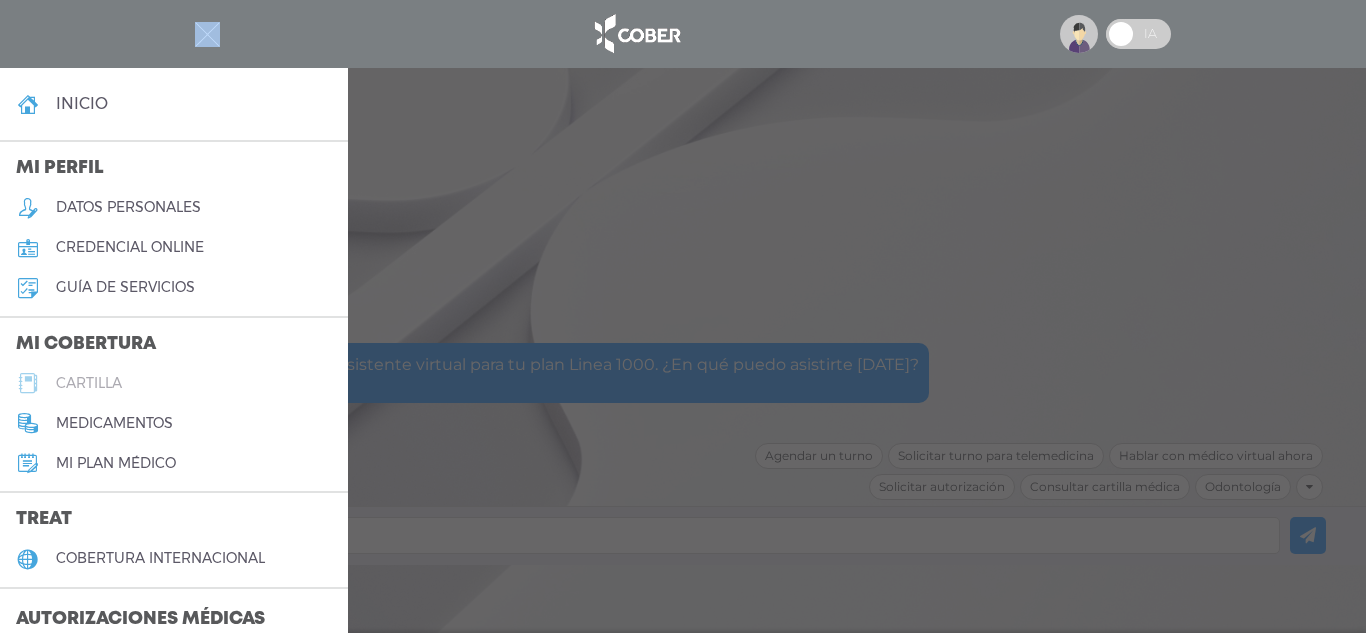 click at bounding box center [28, 383] 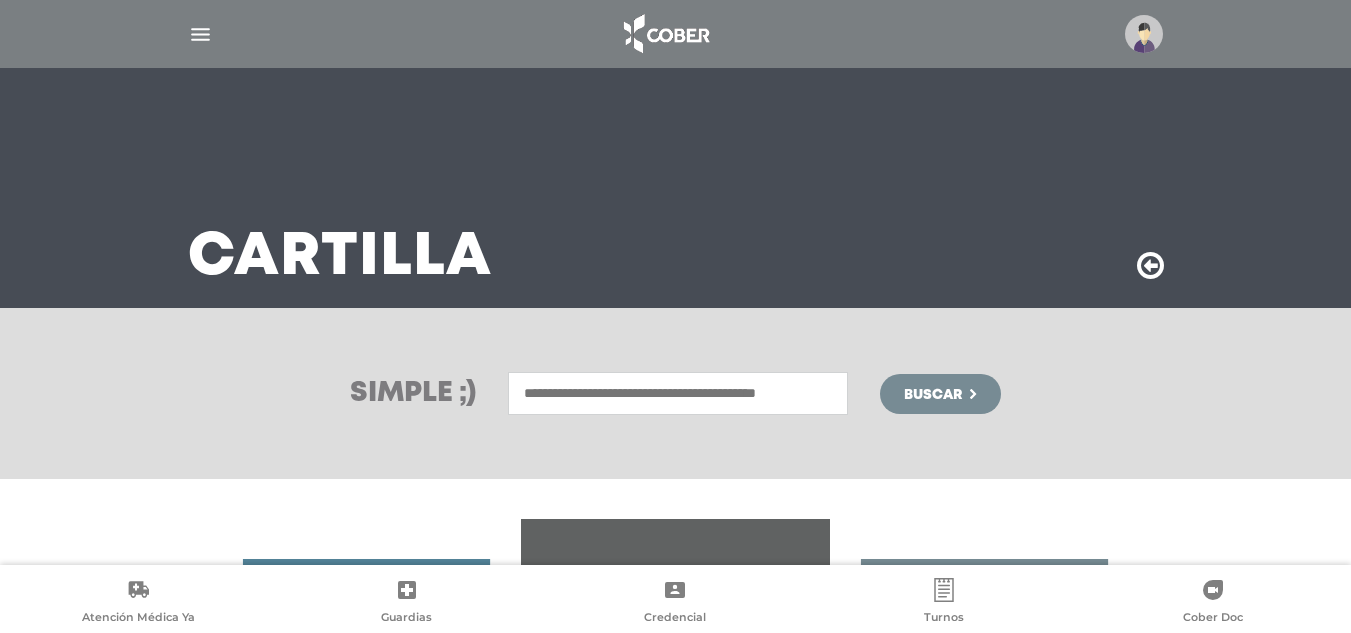 scroll, scrollTop: 0, scrollLeft: 0, axis: both 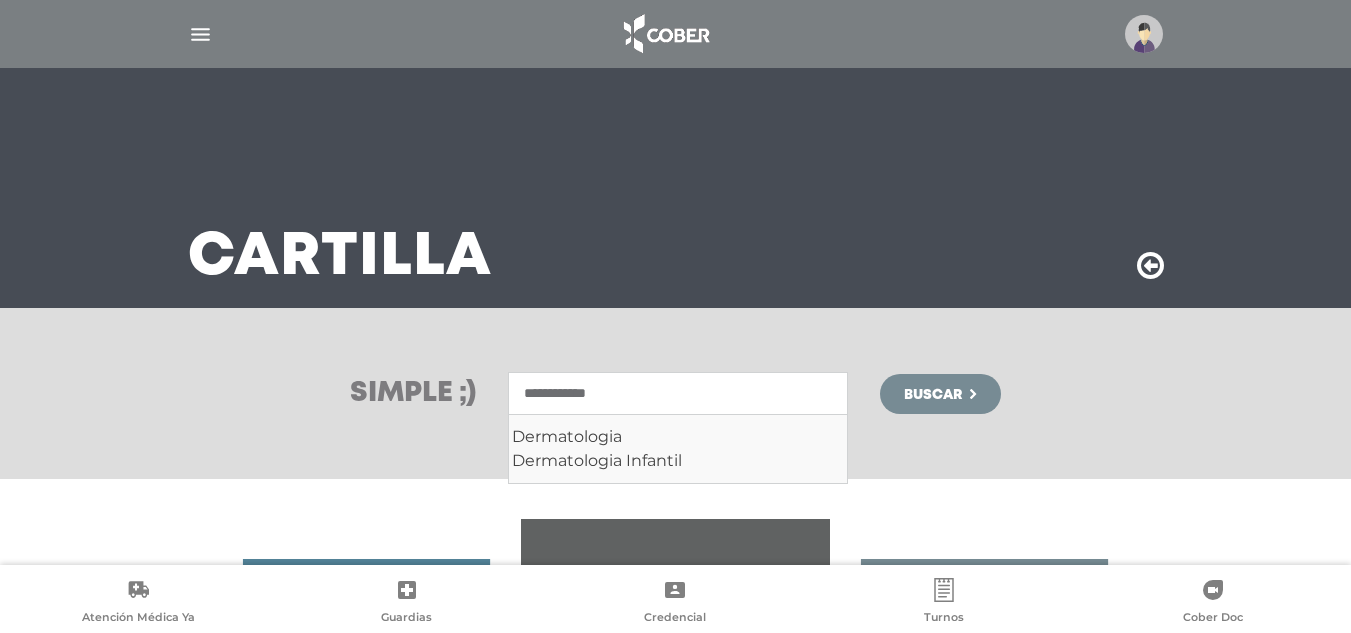 type on "**********" 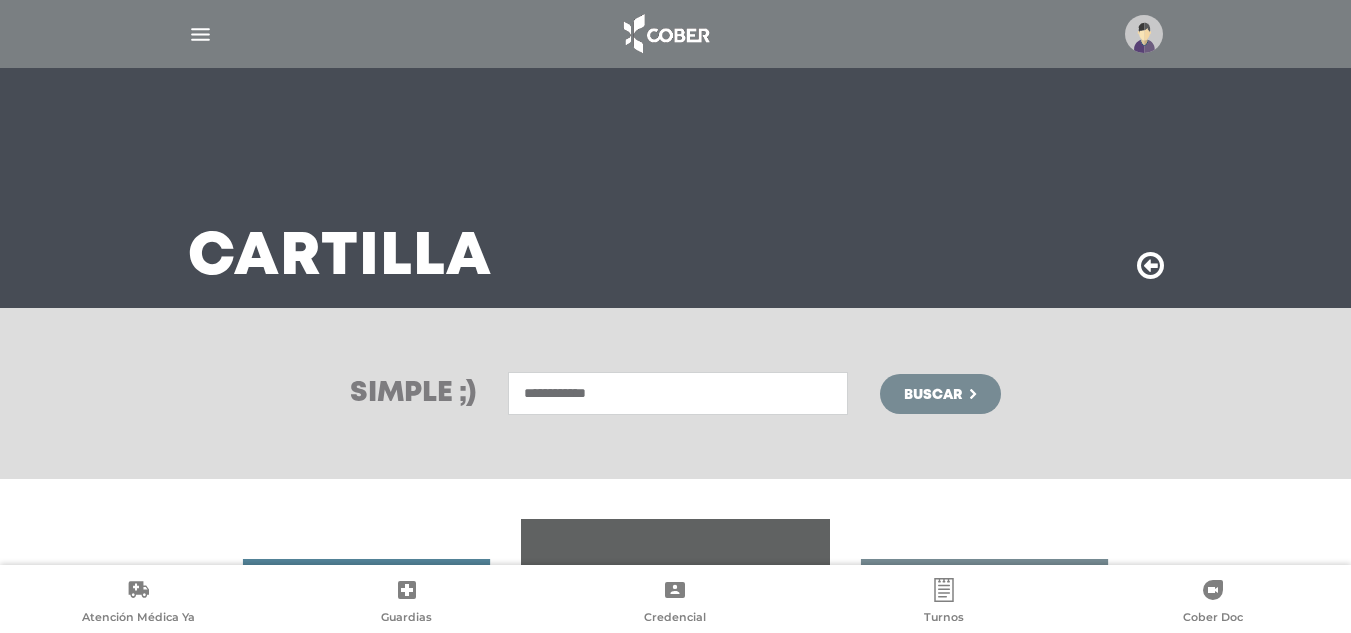 click on "Buscar" at bounding box center [940, 394] 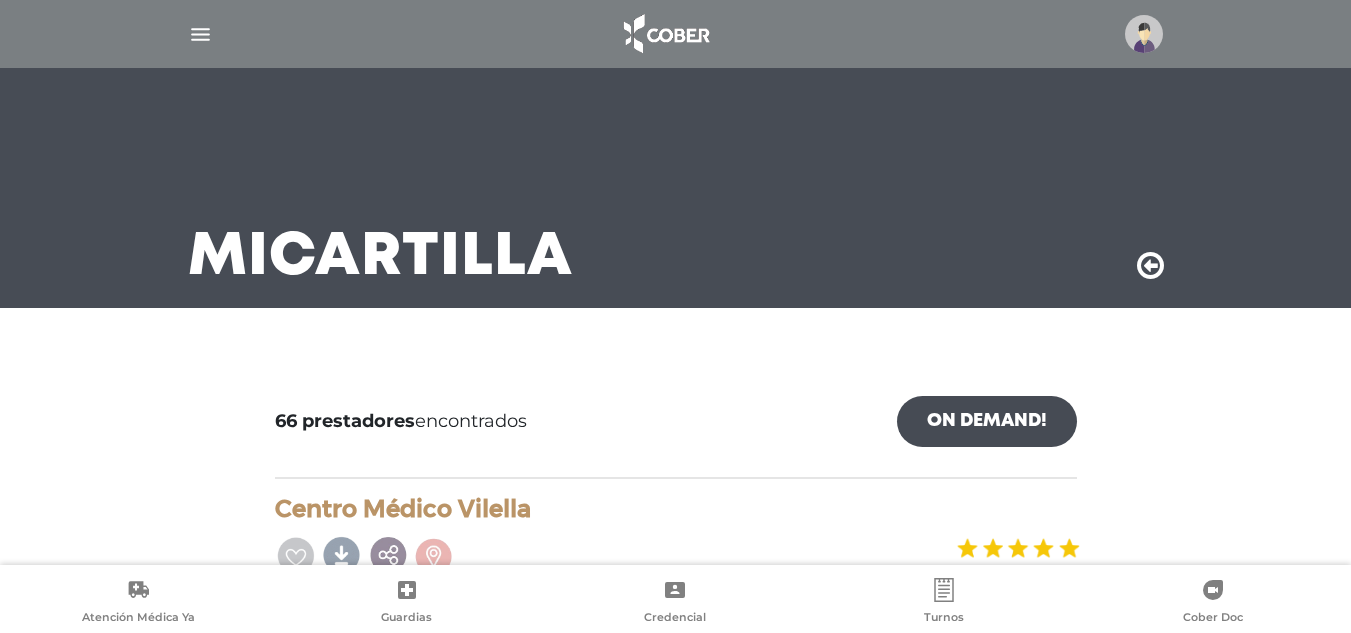 scroll, scrollTop: 0, scrollLeft: 0, axis: both 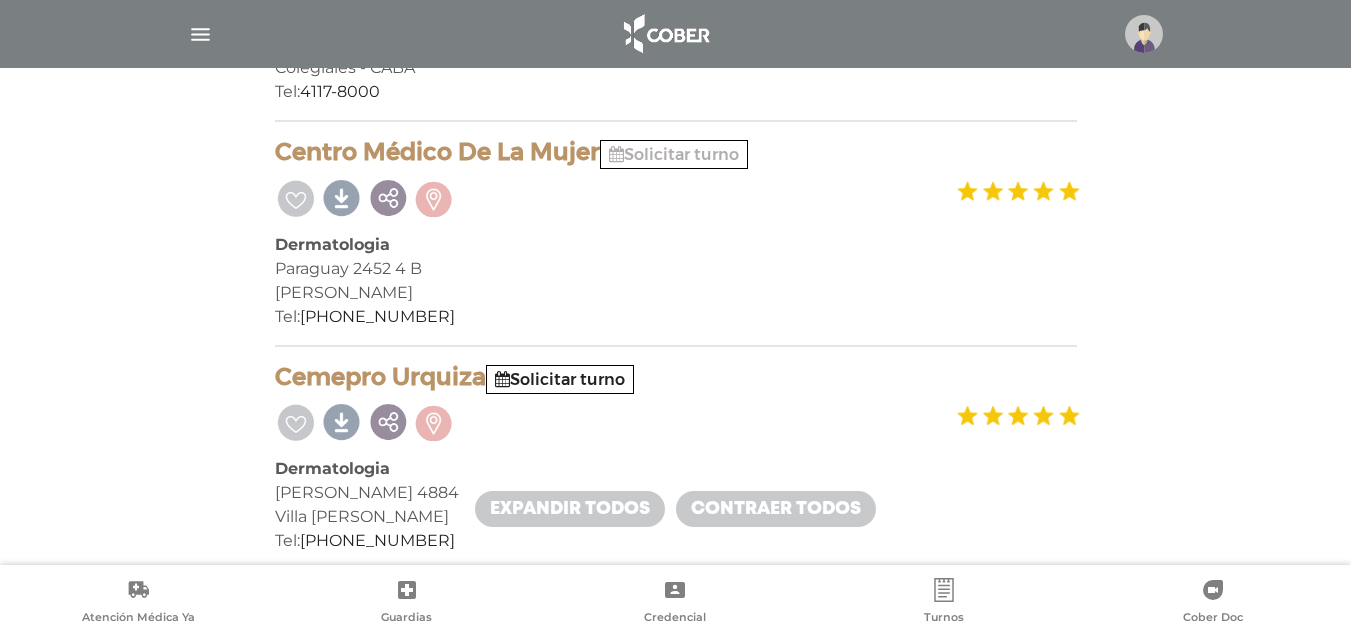 click on "Solicitar turno" at bounding box center [674, 154] 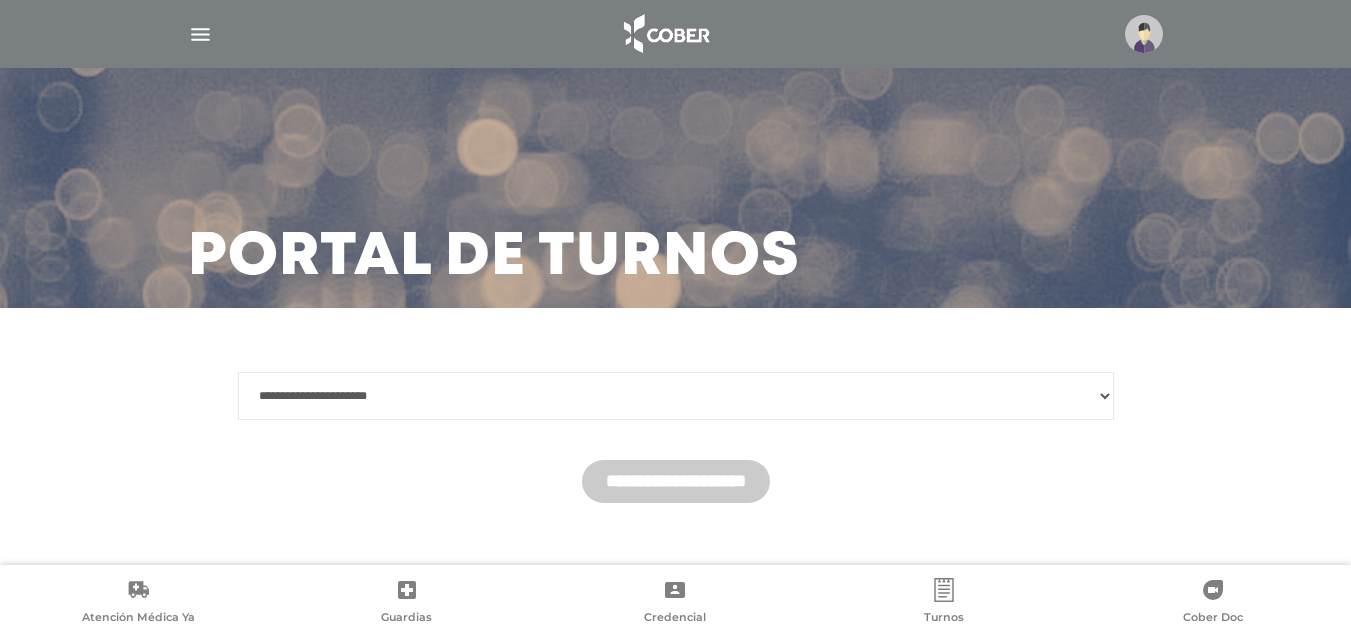 scroll, scrollTop: 0, scrollLeft: 0, axis: both 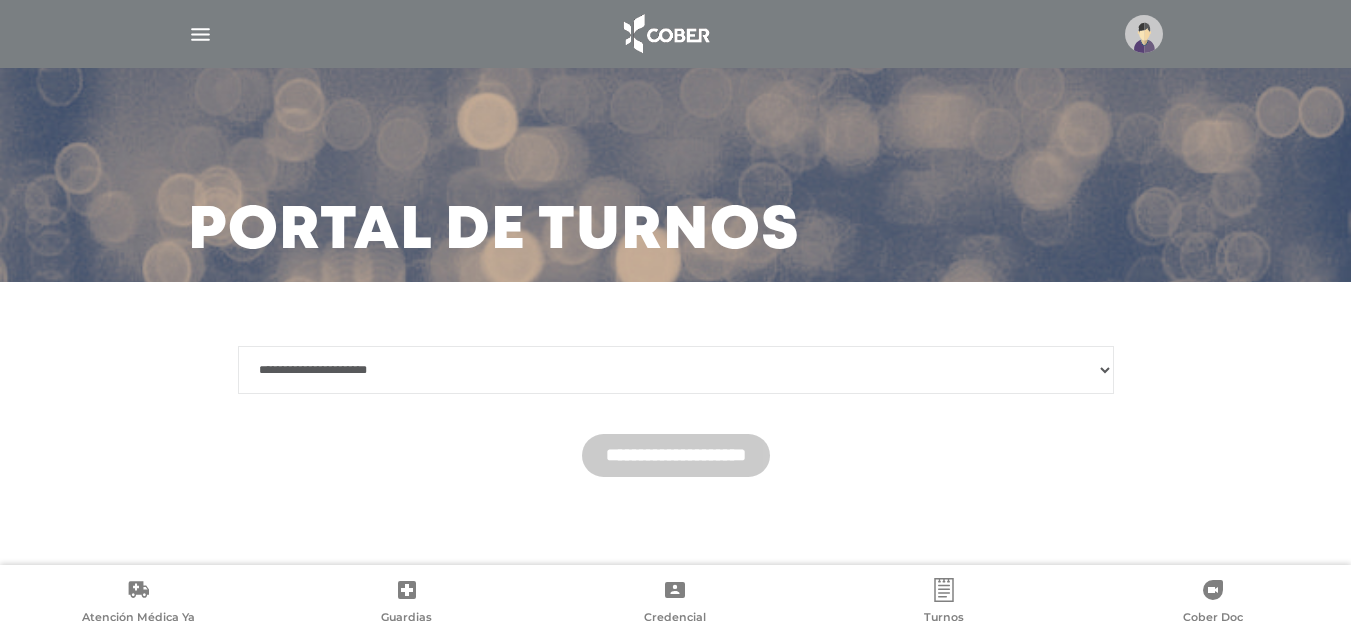 click on "**********" at bounding box center (676, 370) 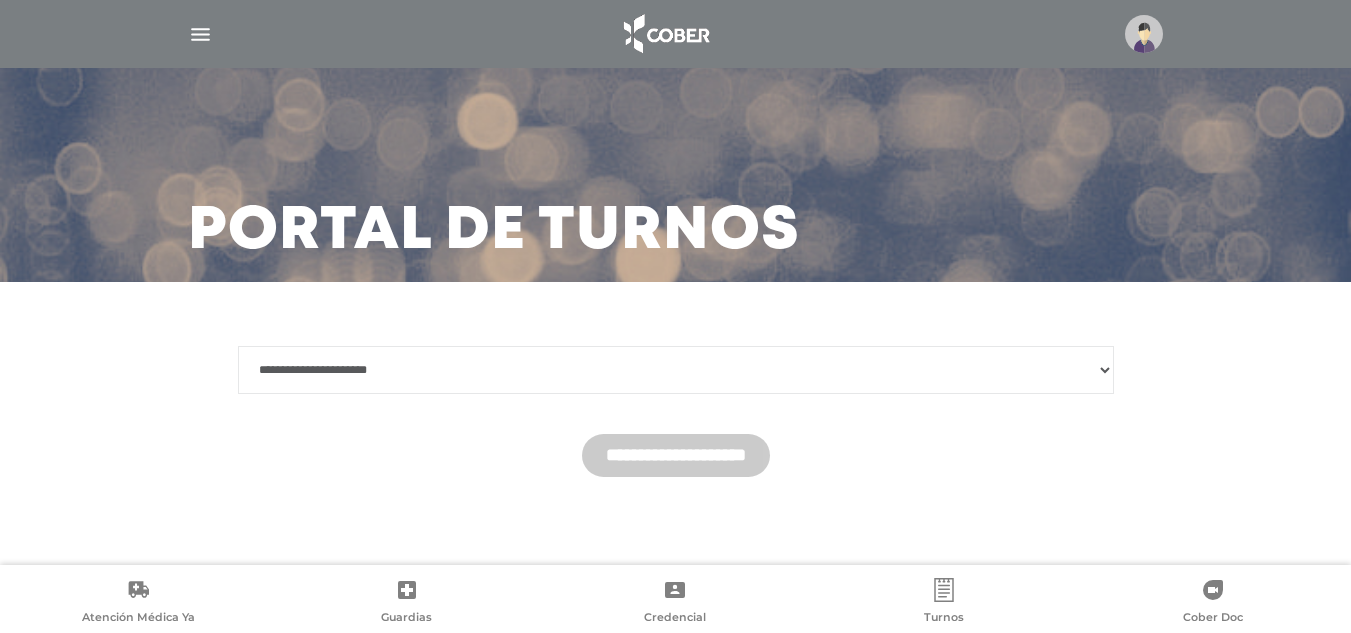 select on "*******" 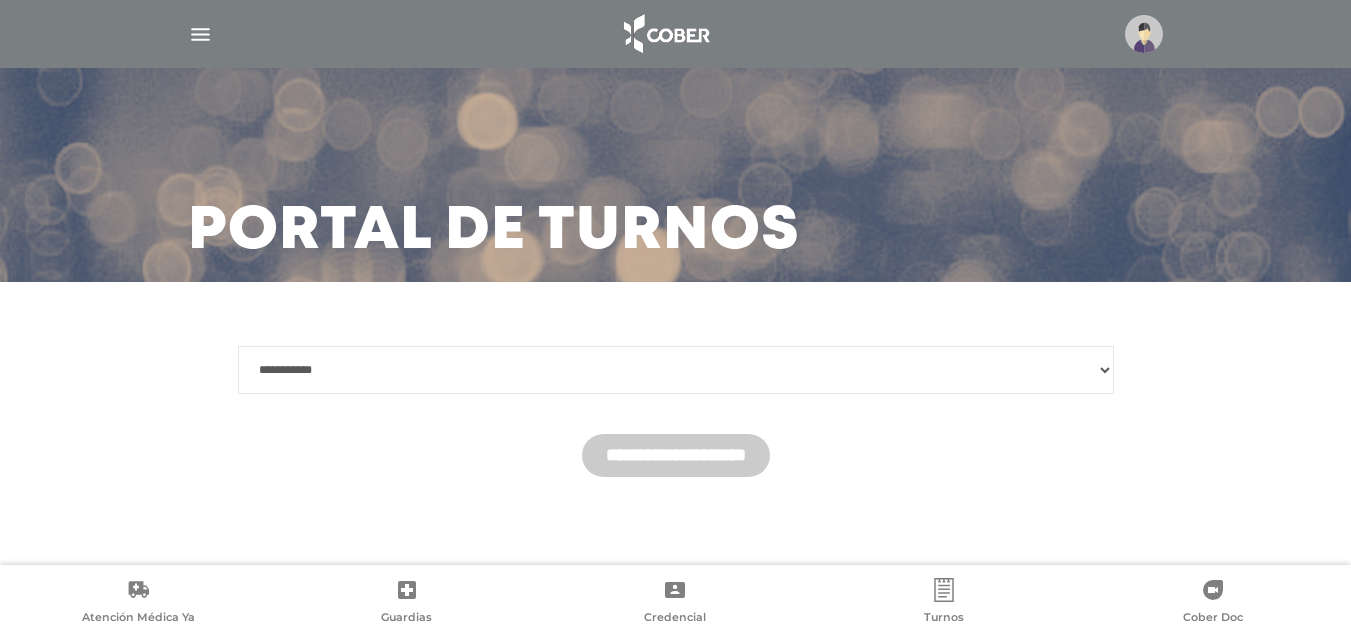 click on "**********" at bounding box center (676, 370) 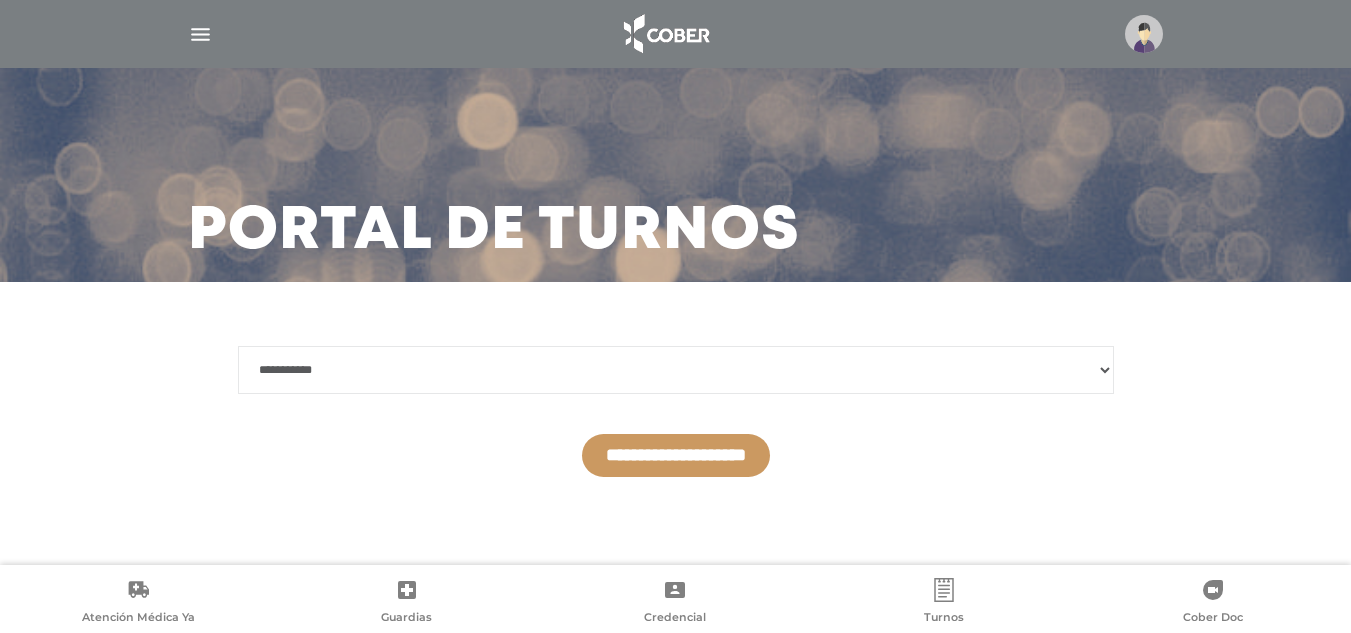 click on "**********" at bounding box center (676, 455) 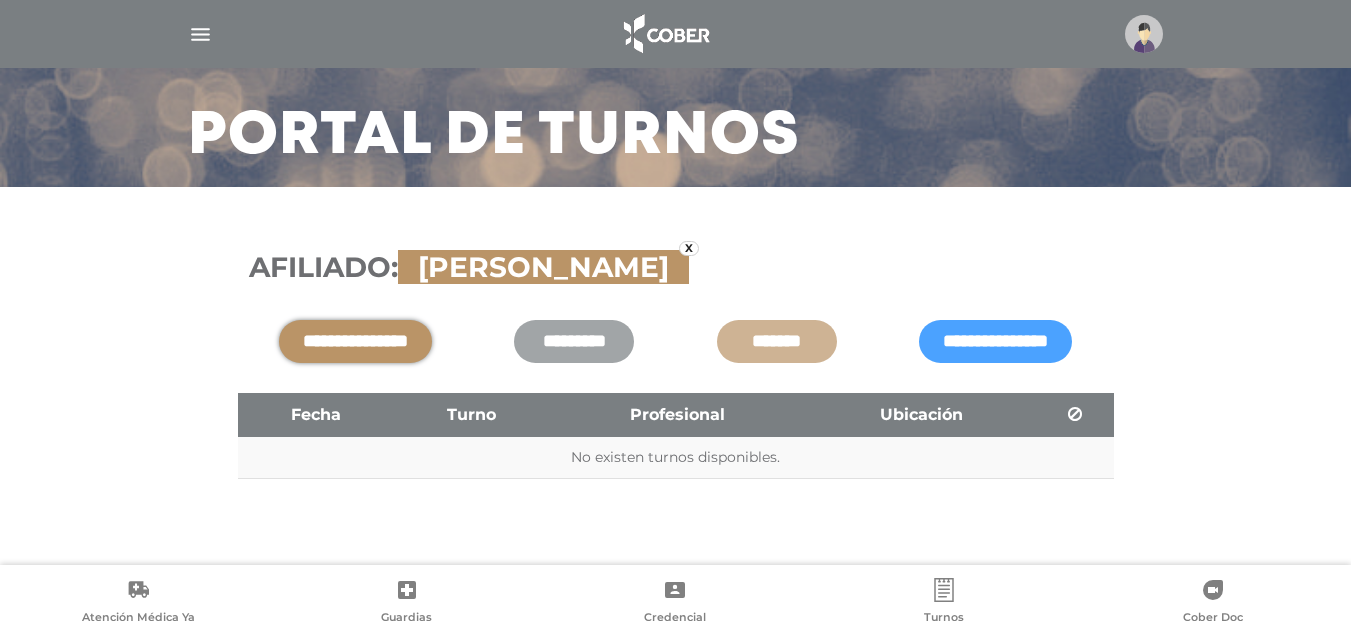 scroll, scrollTop: 123, scrollLeft: 0, axis: vertical 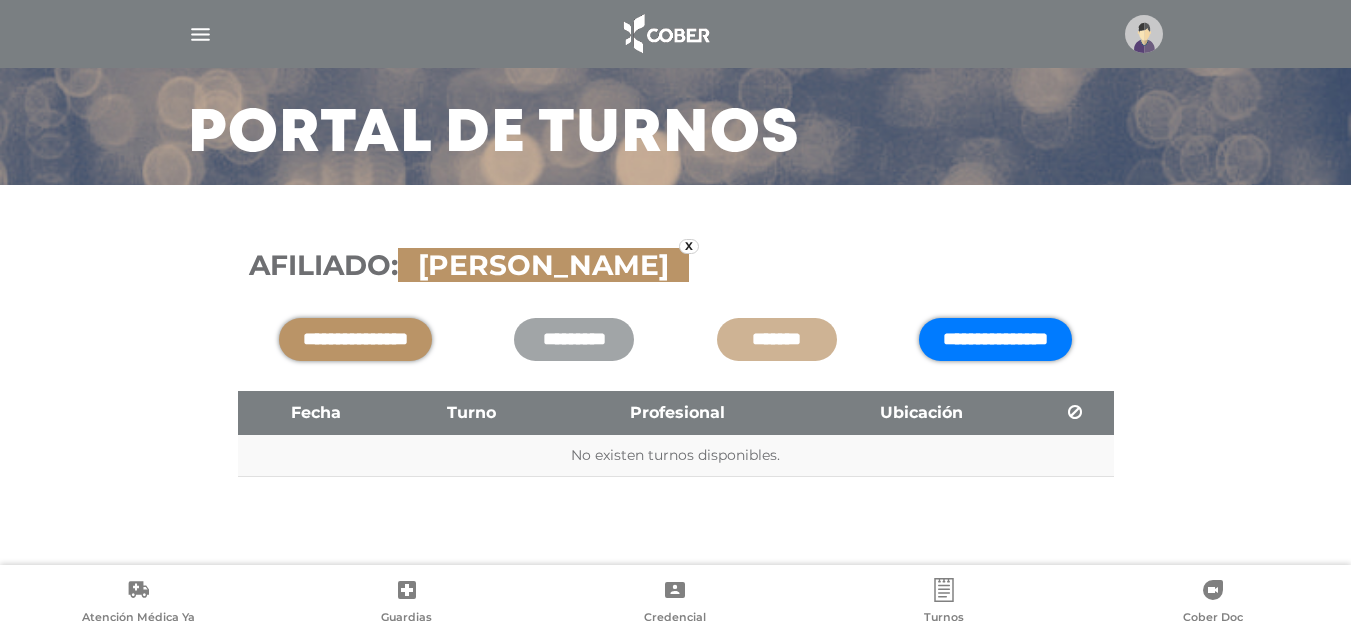 click on "**********" at bounding box center (995, 339) 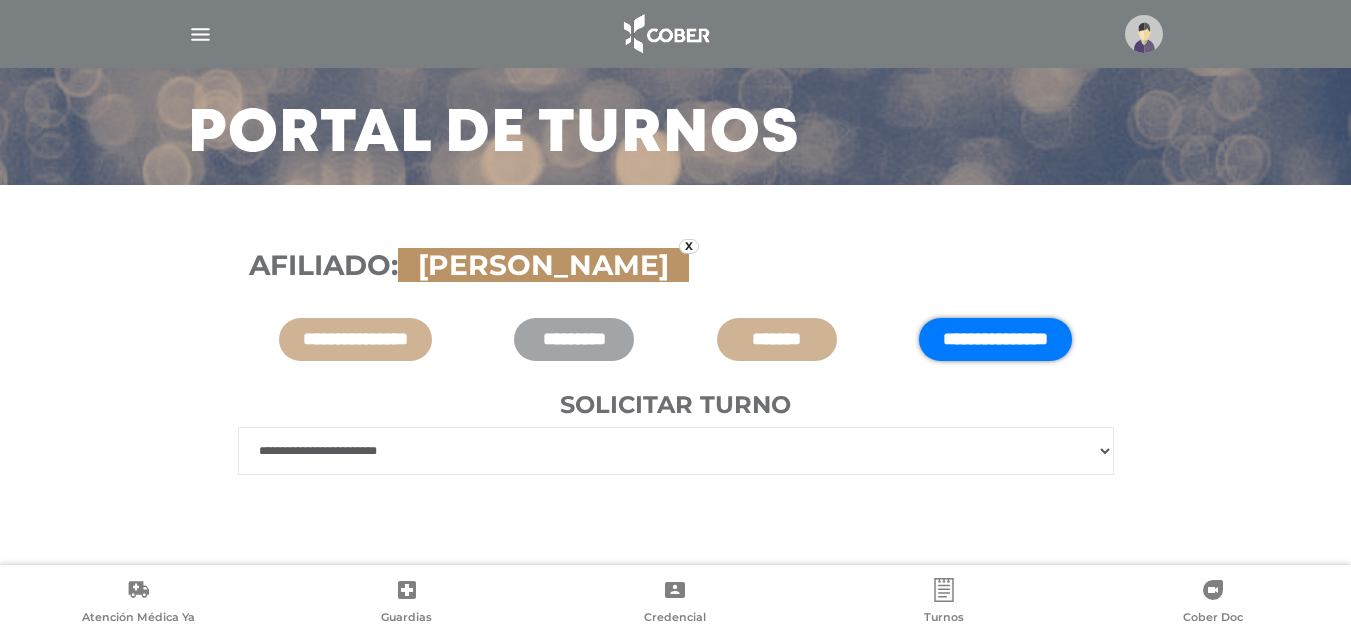 click on "**********" at bounding box center [676, 451] 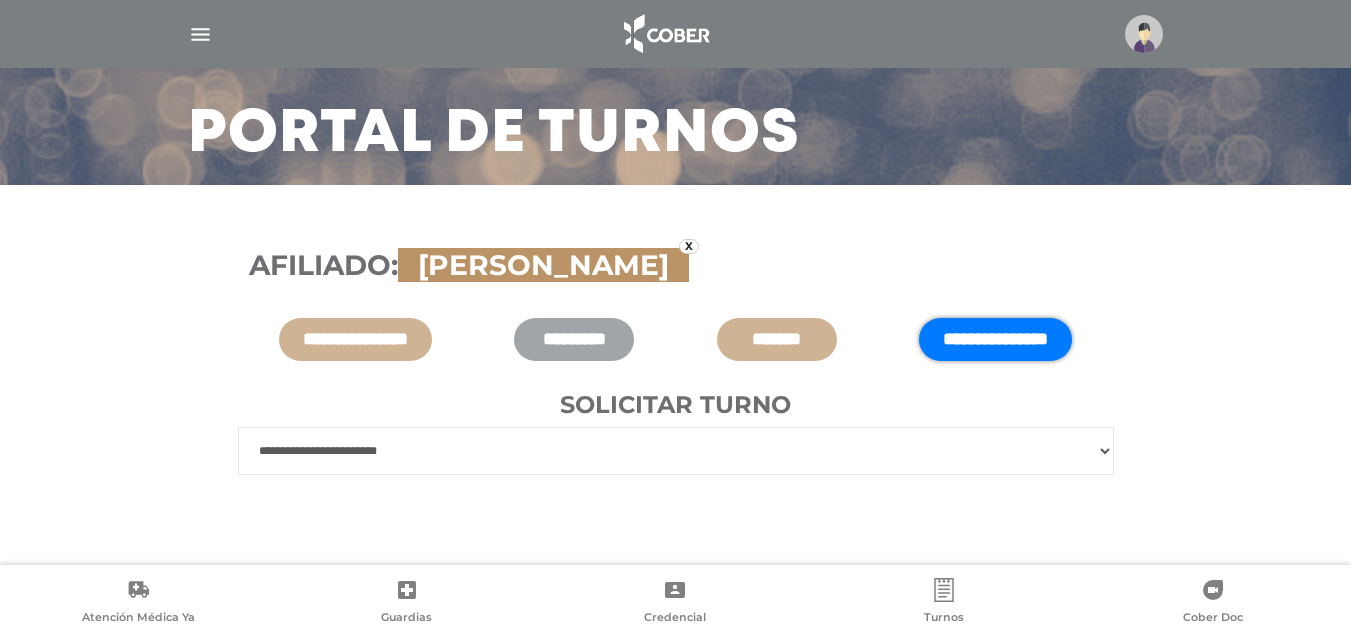 select on "****" 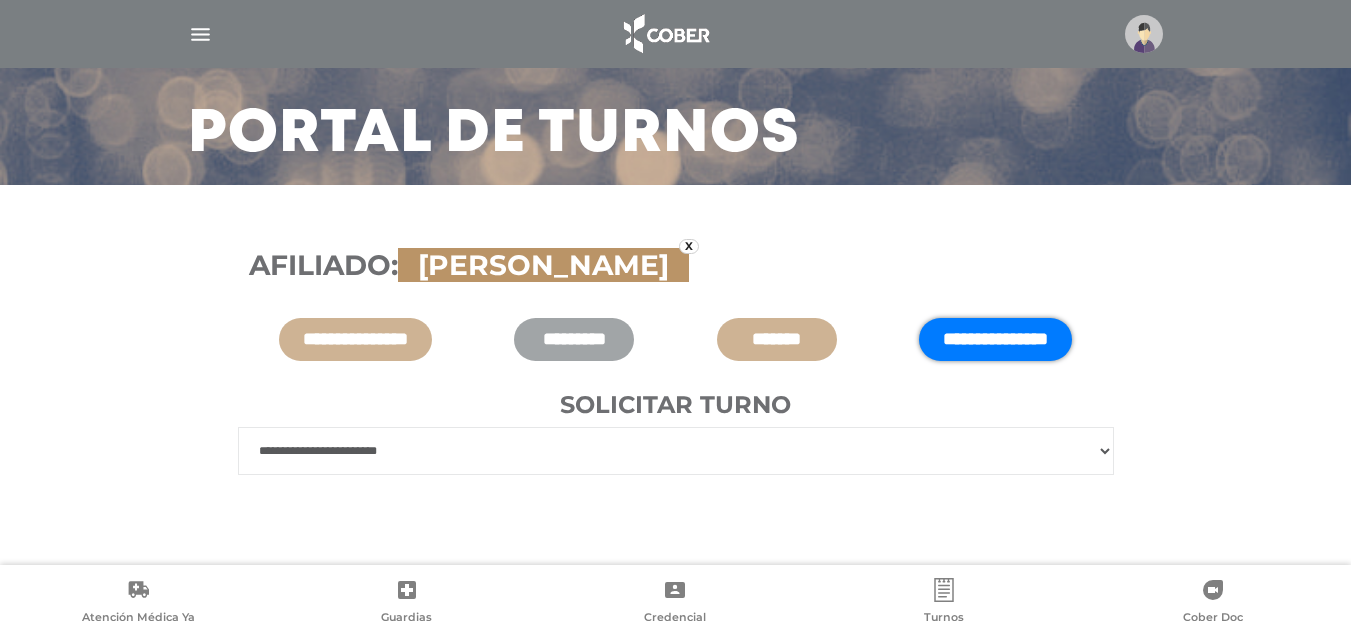 click on "**********" at bounding box center [676, 451] 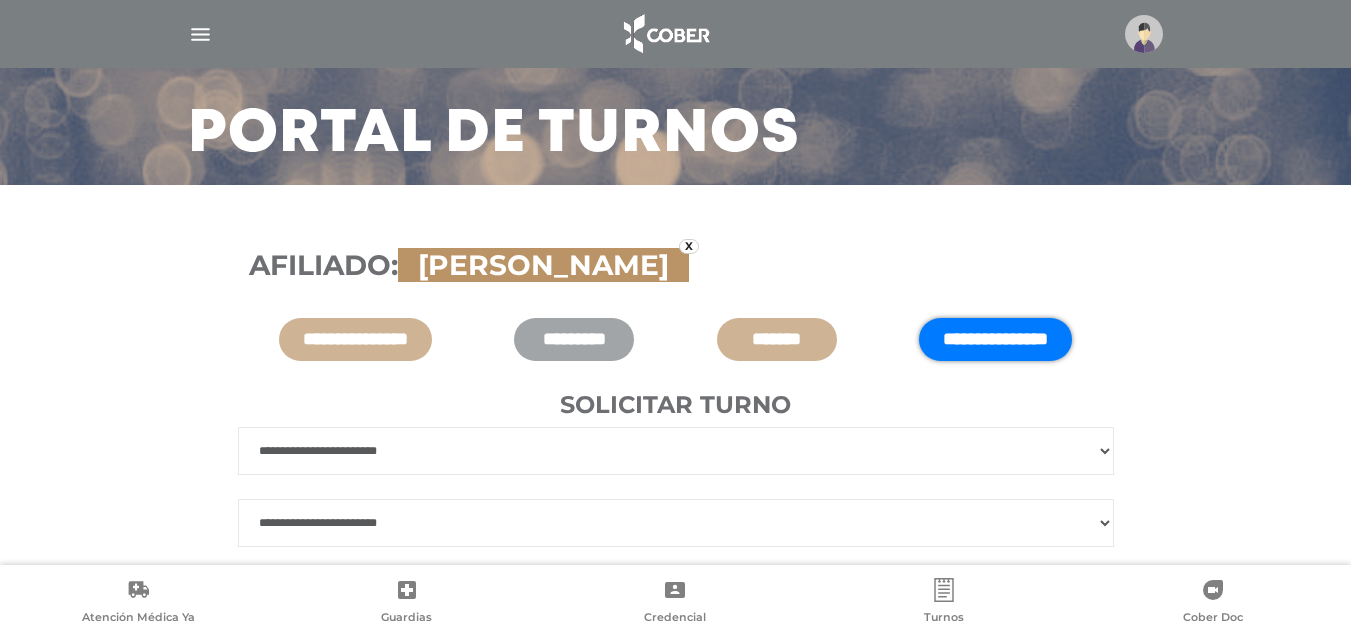 click on "**********" at bounding box center [676, 523] 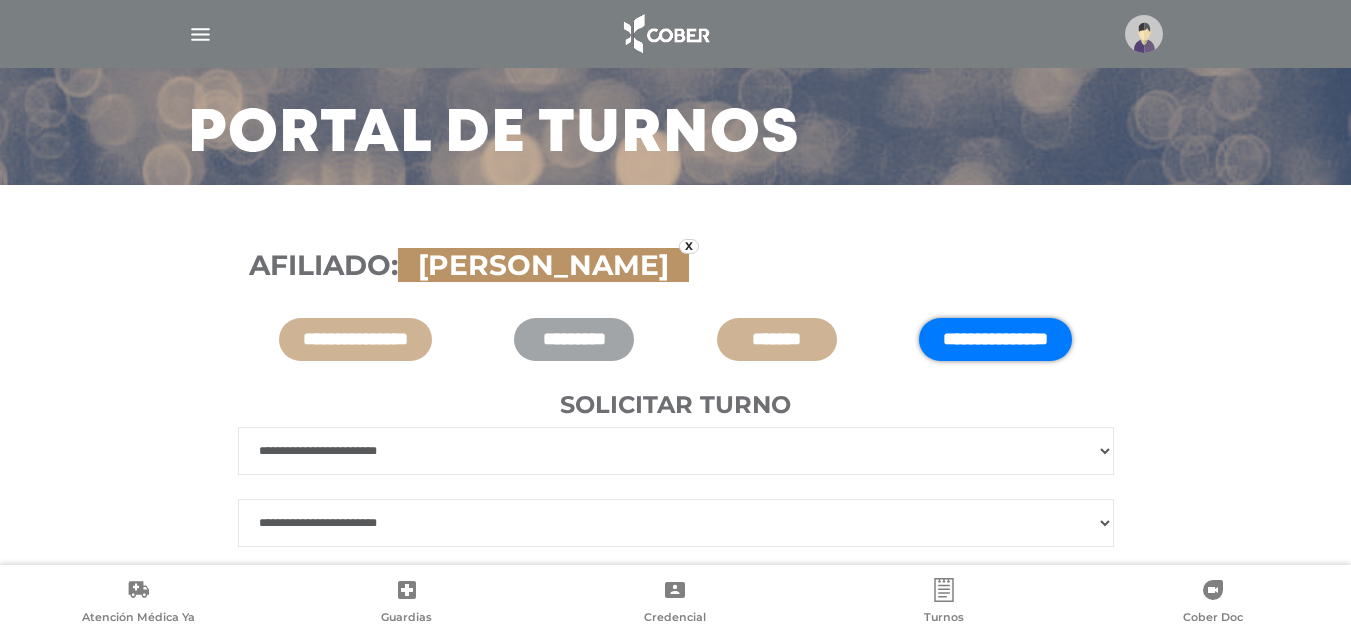 select on "***" 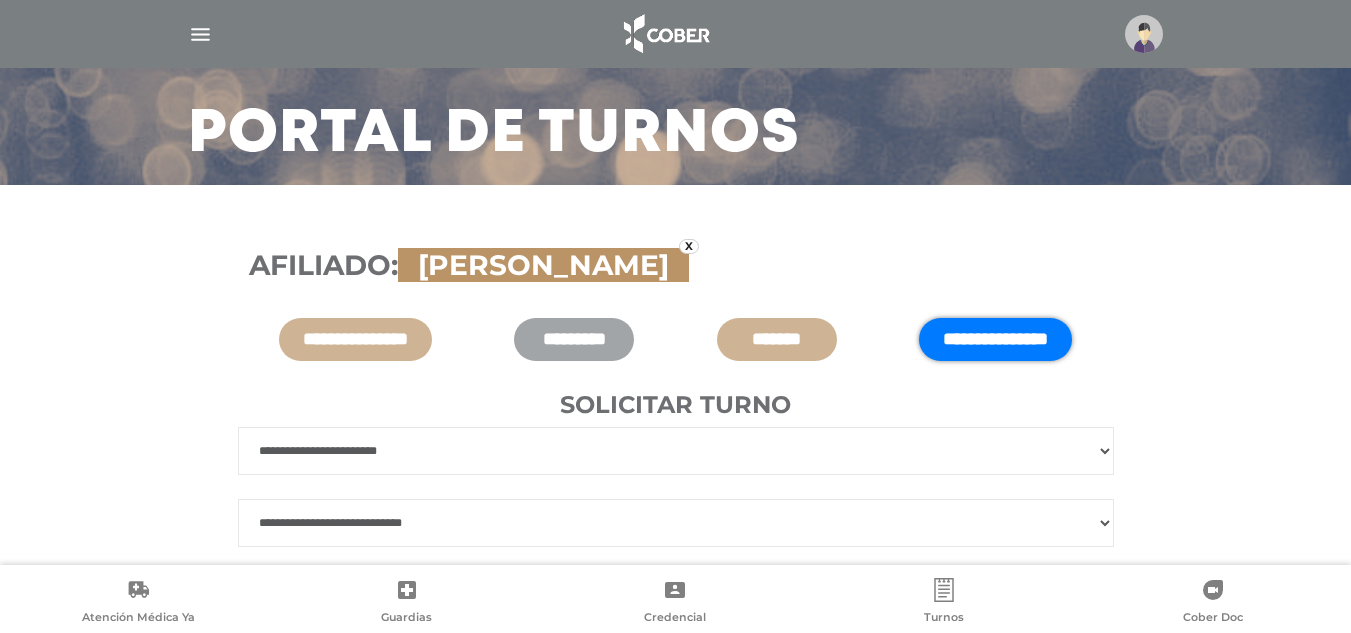 click at bounding box center (0, 0) 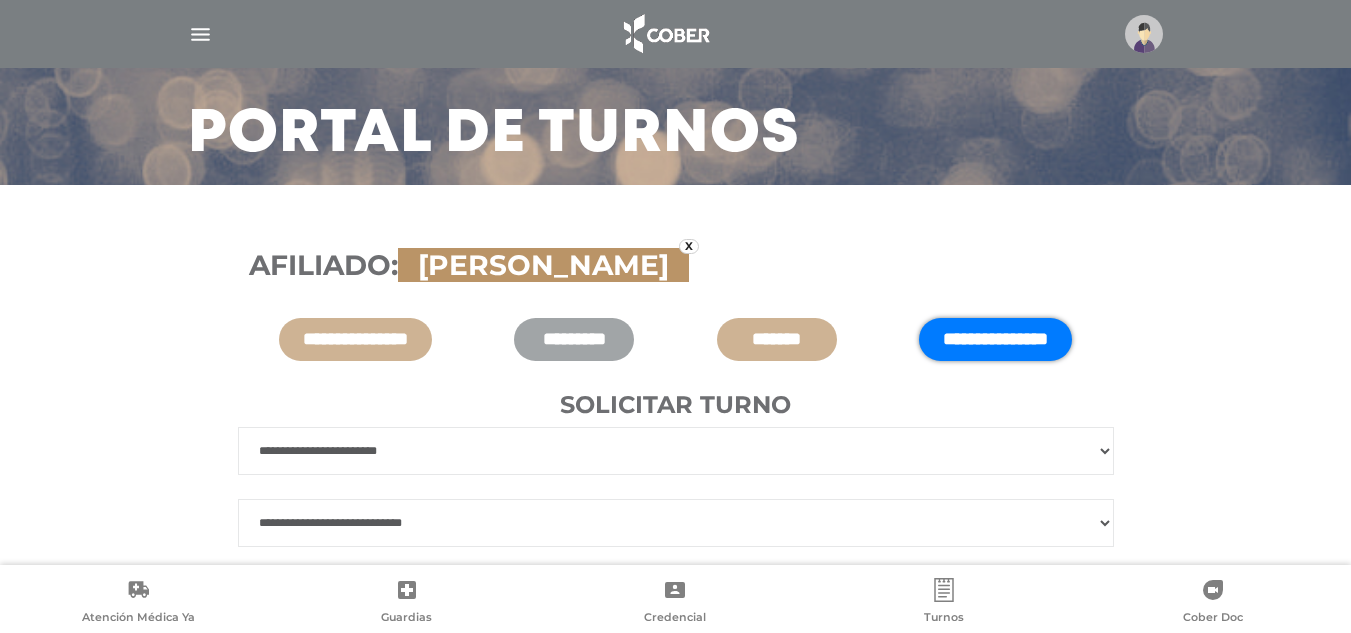 scroll, scrollTop: 0, scrollLeft: 0, axis: both 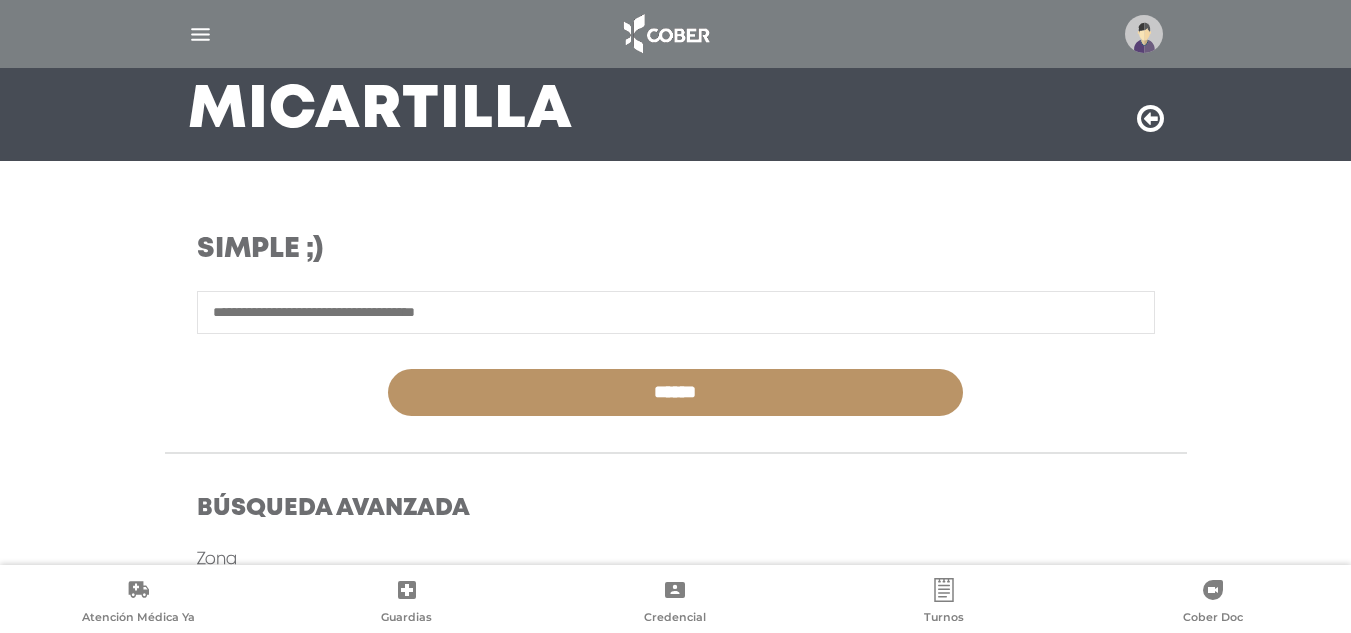 click at bounding box center [676, 312] 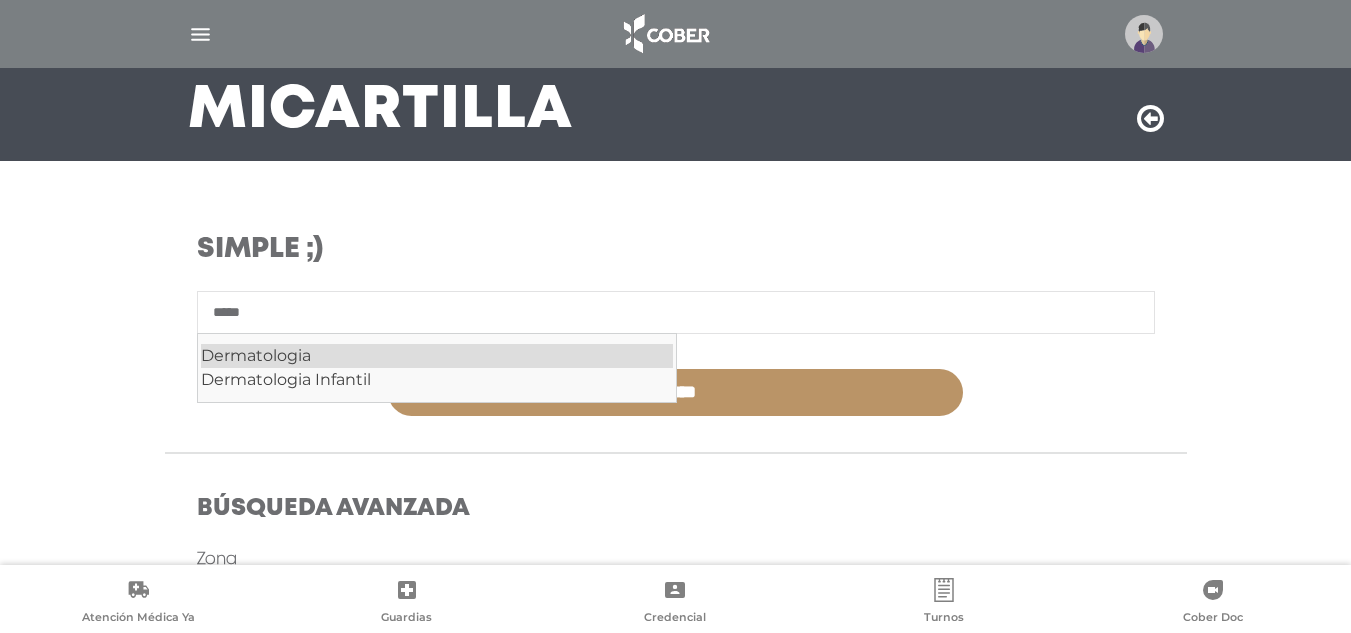 click on "Dermatologia" at bounding box center [437, 356] 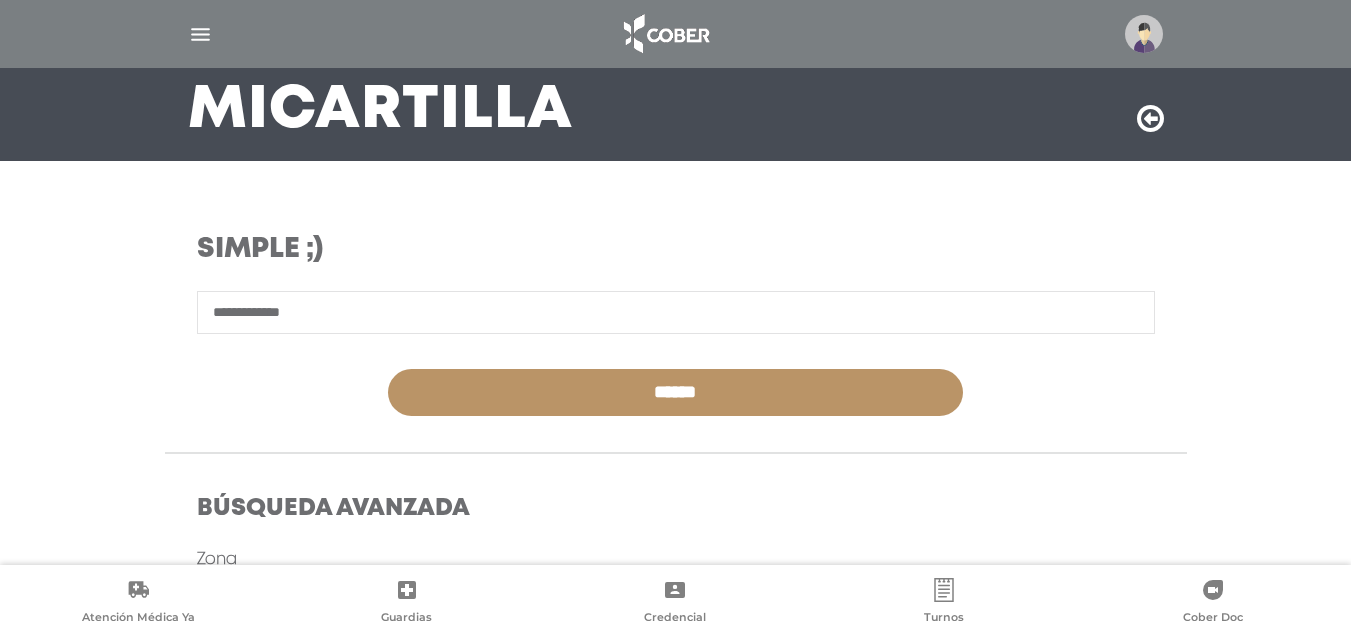 type on "**********" 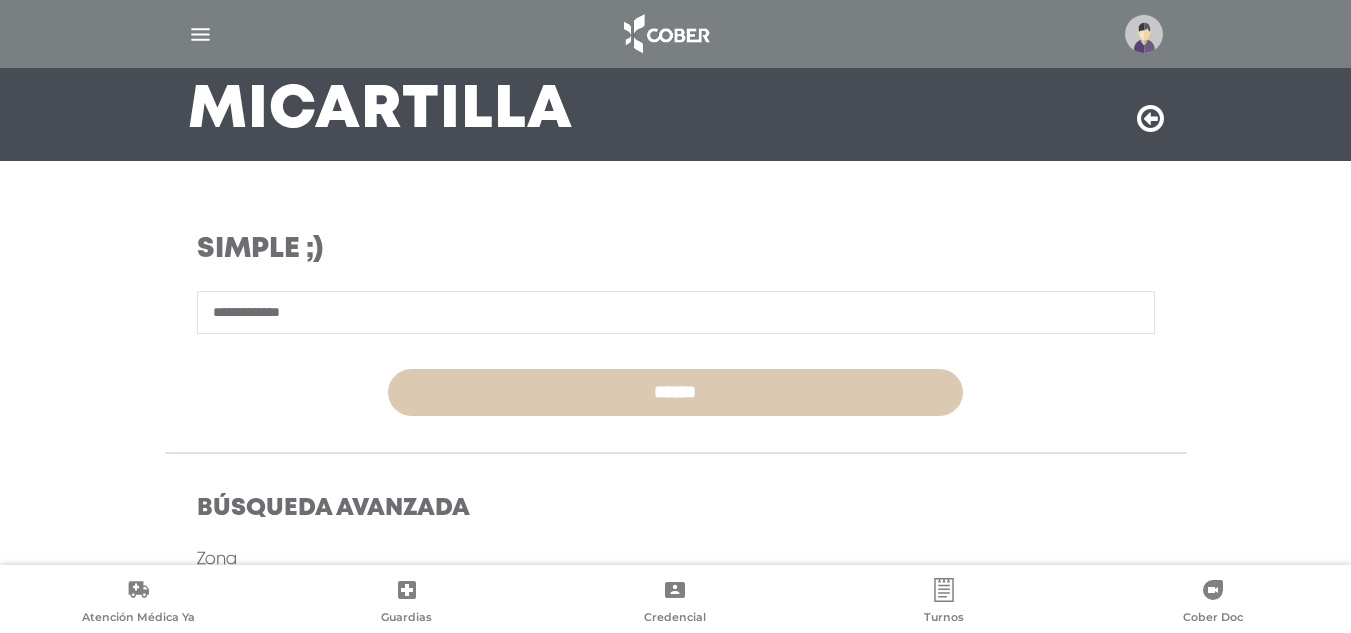 click on "******" at bounding box center [675, 392] 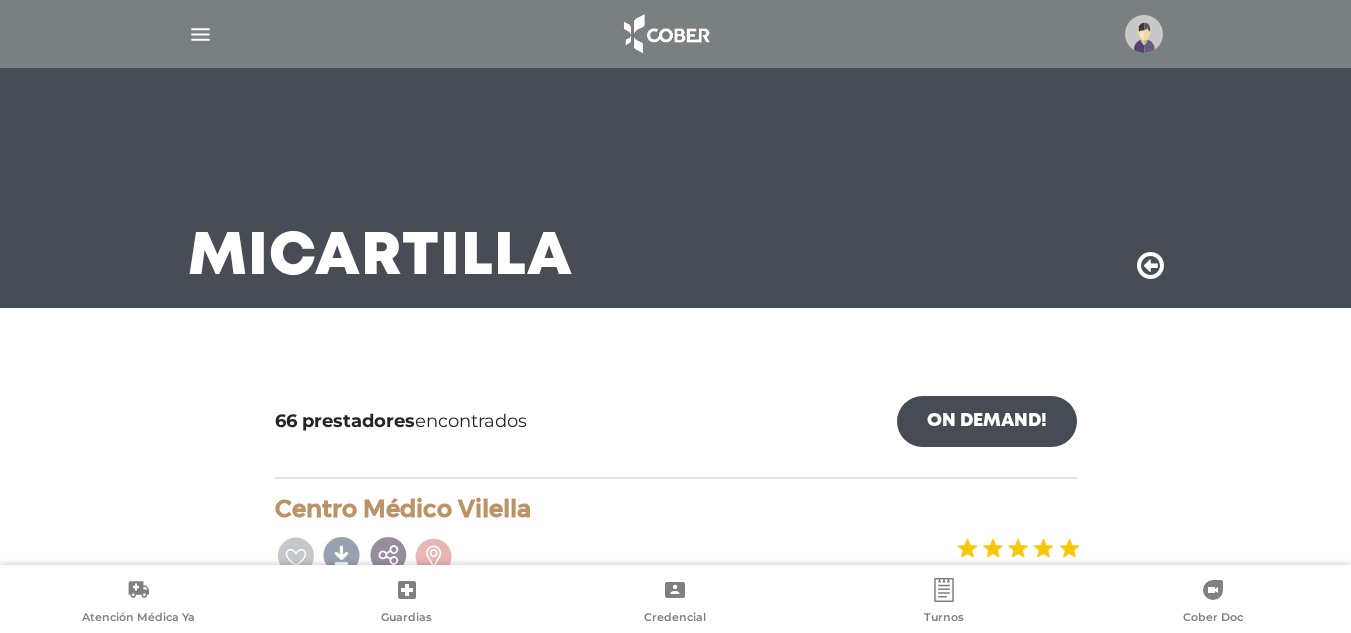 scroll, scrollTop: 0, scrollLeft: 0, axis: both 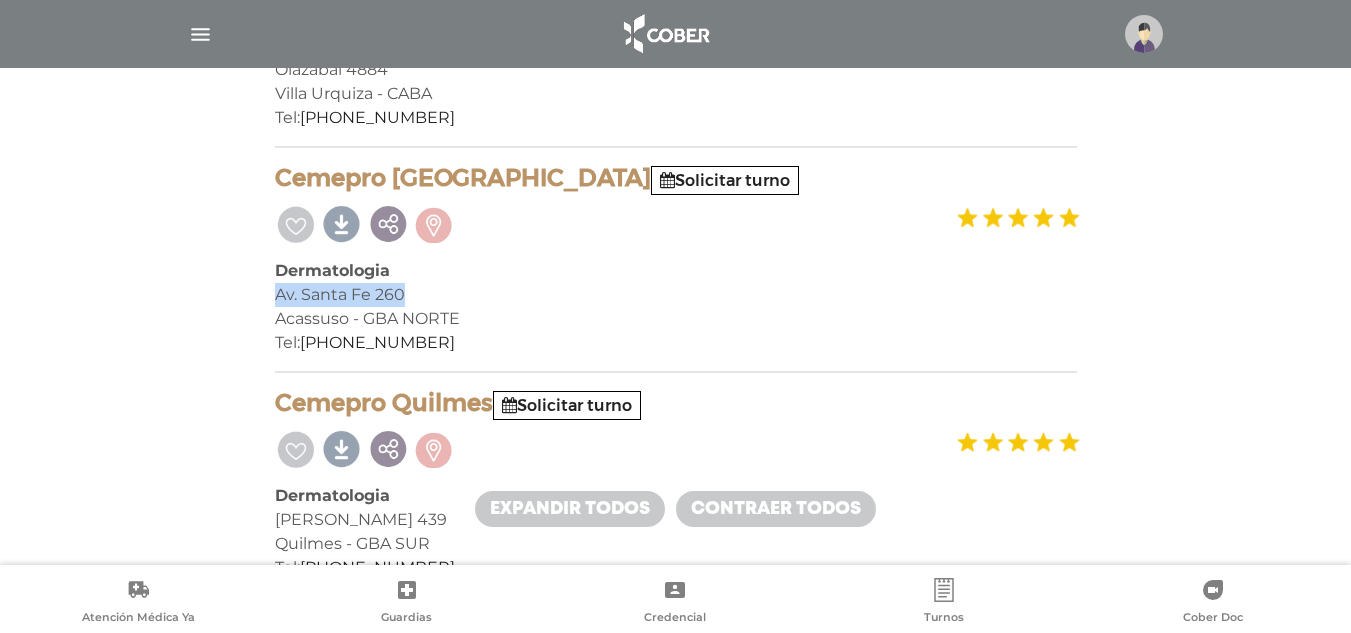 drag, startPoint x: 274, startPoint y: 294, endPoint x: 413, endPoint y: 296, distance: 139.01439 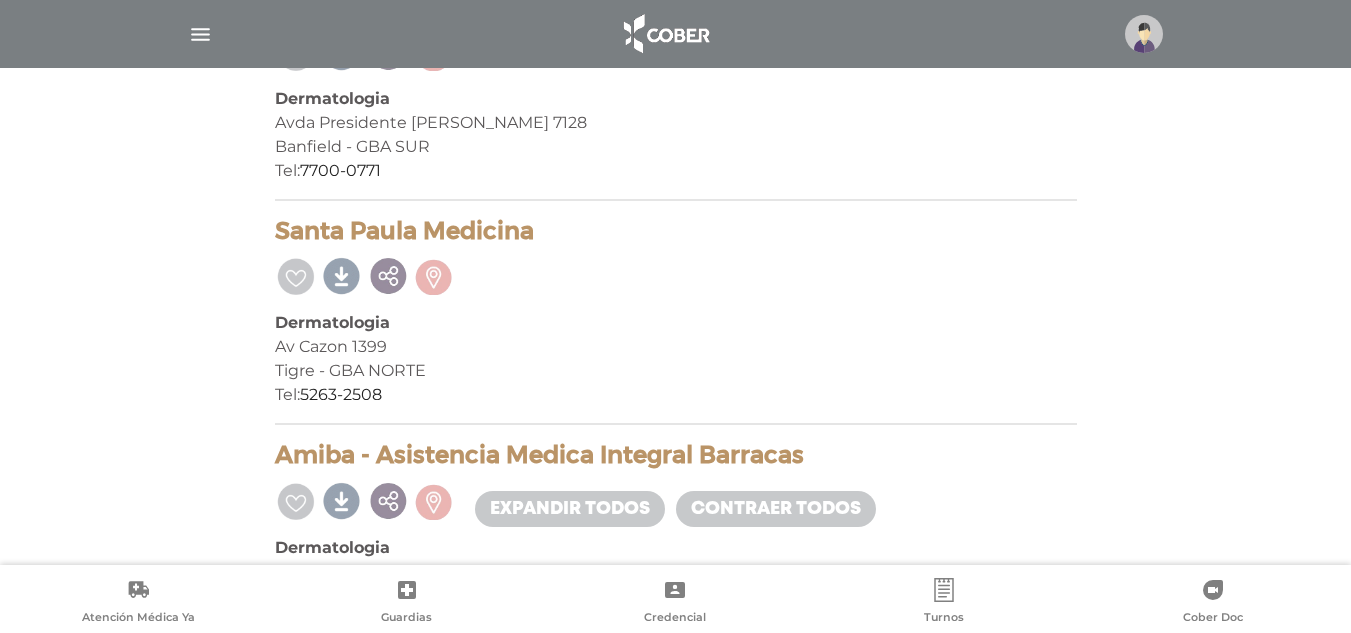 scroll, scrollTop: 1720, scrollLeft: 0, axis: vertical 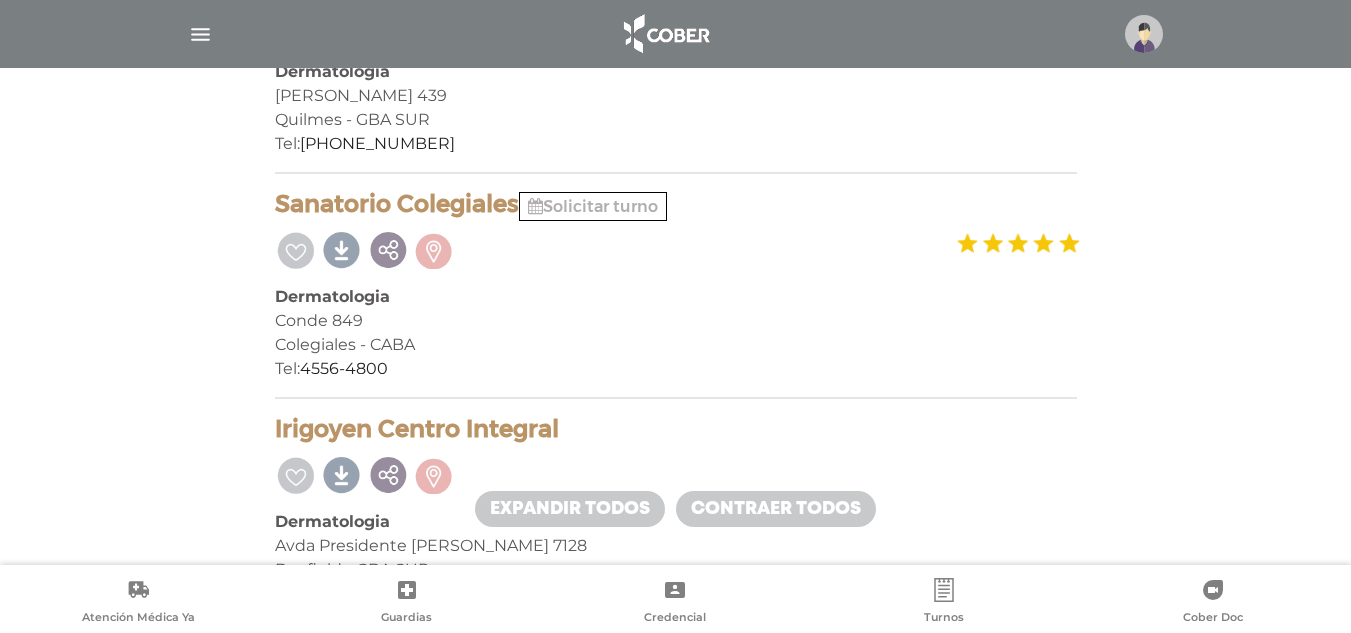 click on "Solicitar turno" at bounding box center (593, 206) 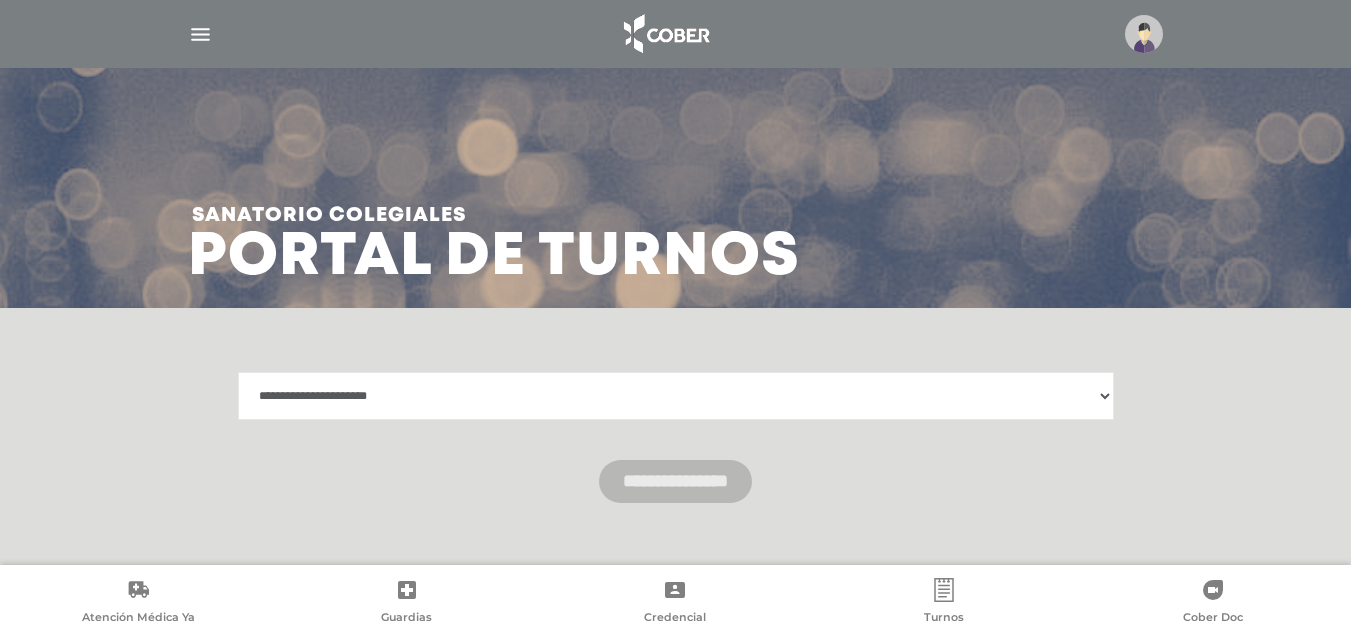 scroll, scrollTop: 0, scrollLeft: 0, axis: both 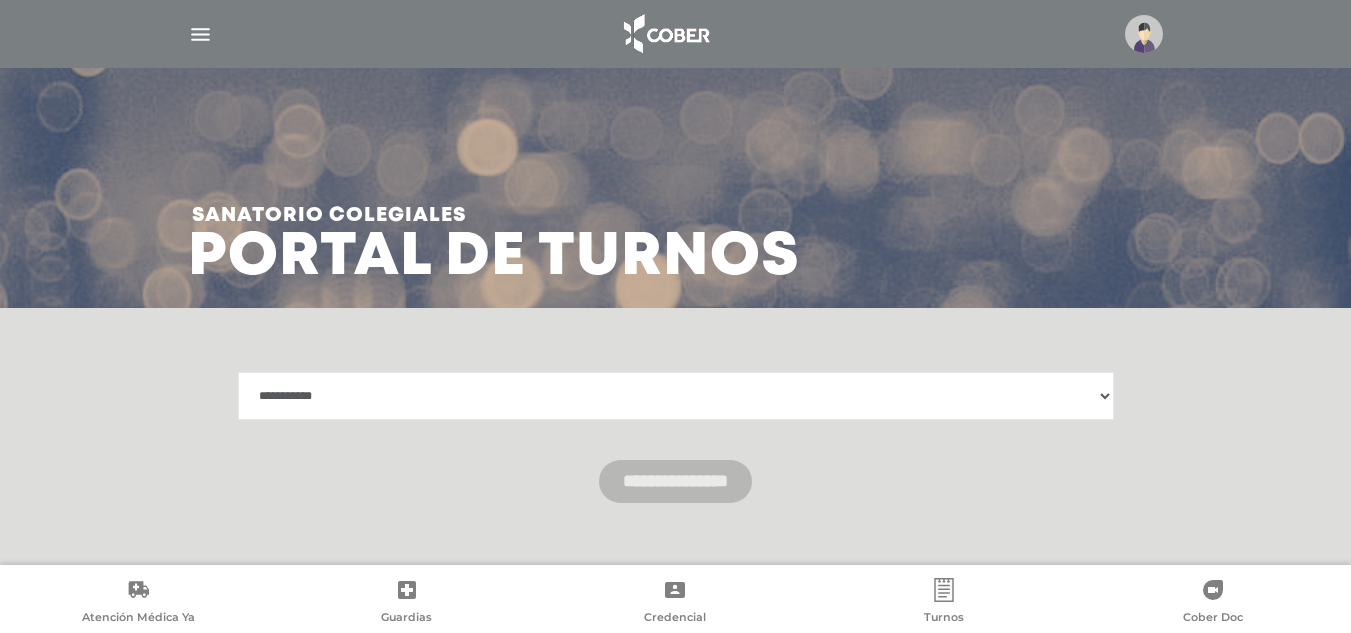 click on "**********" at bounding box center (676, 396) 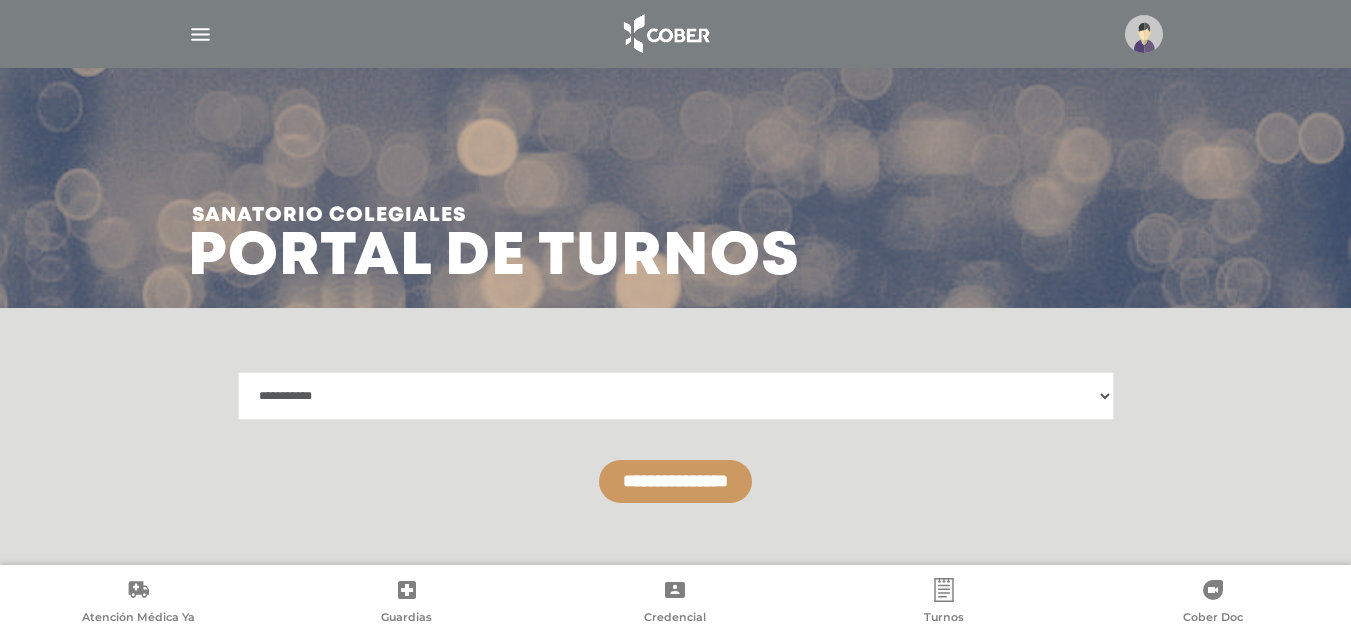 scroll, scrollTop: 26, scrollLeft: 0, axis: vertical 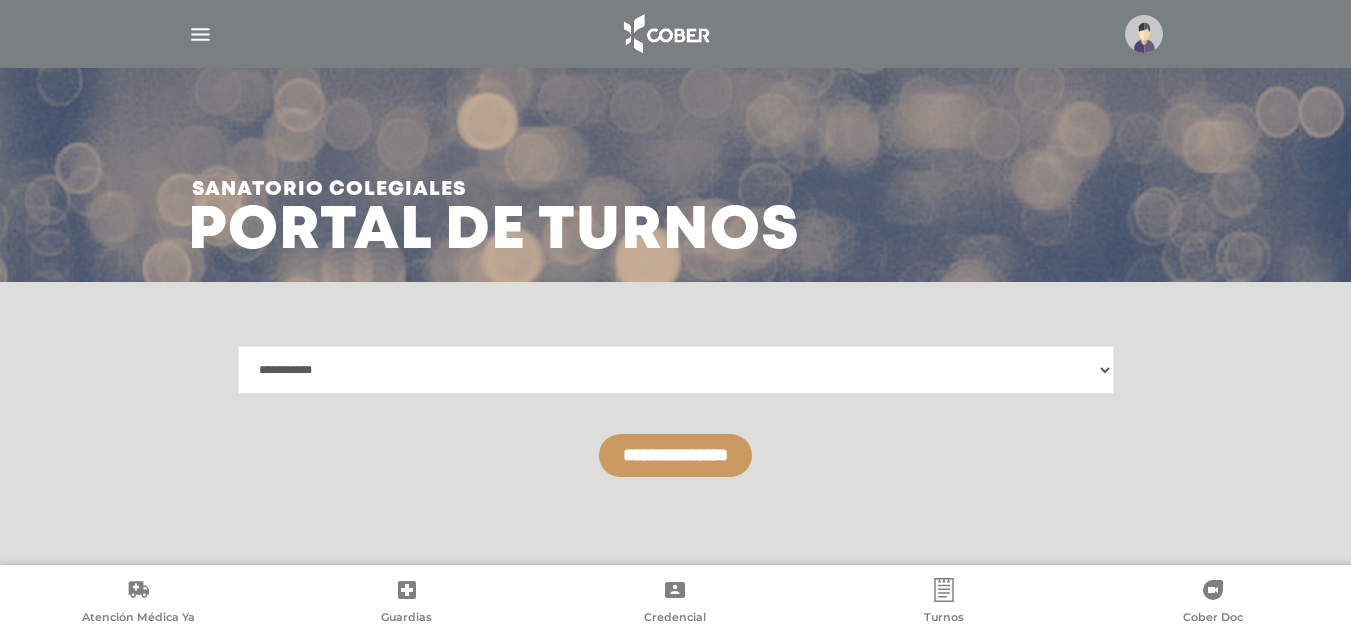 click on "**********" at bounding box center [675, 455] 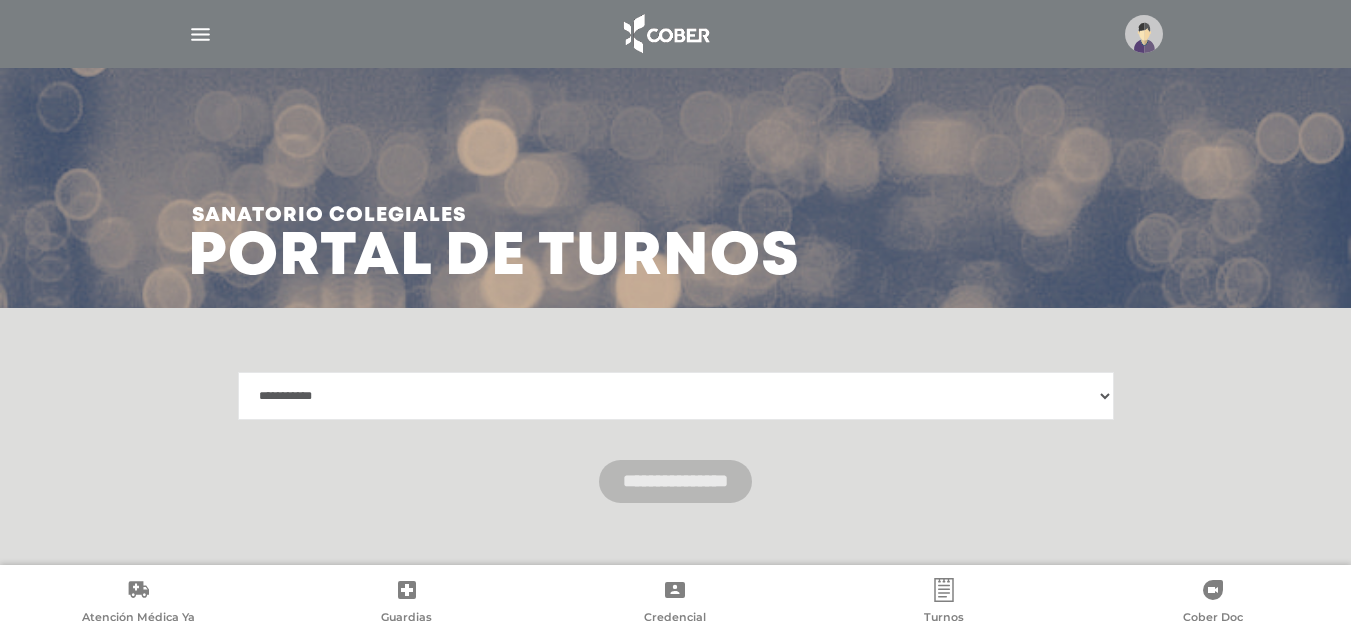 scroll, scrollTop: 26, scrollLeft: 0, axis: vertical 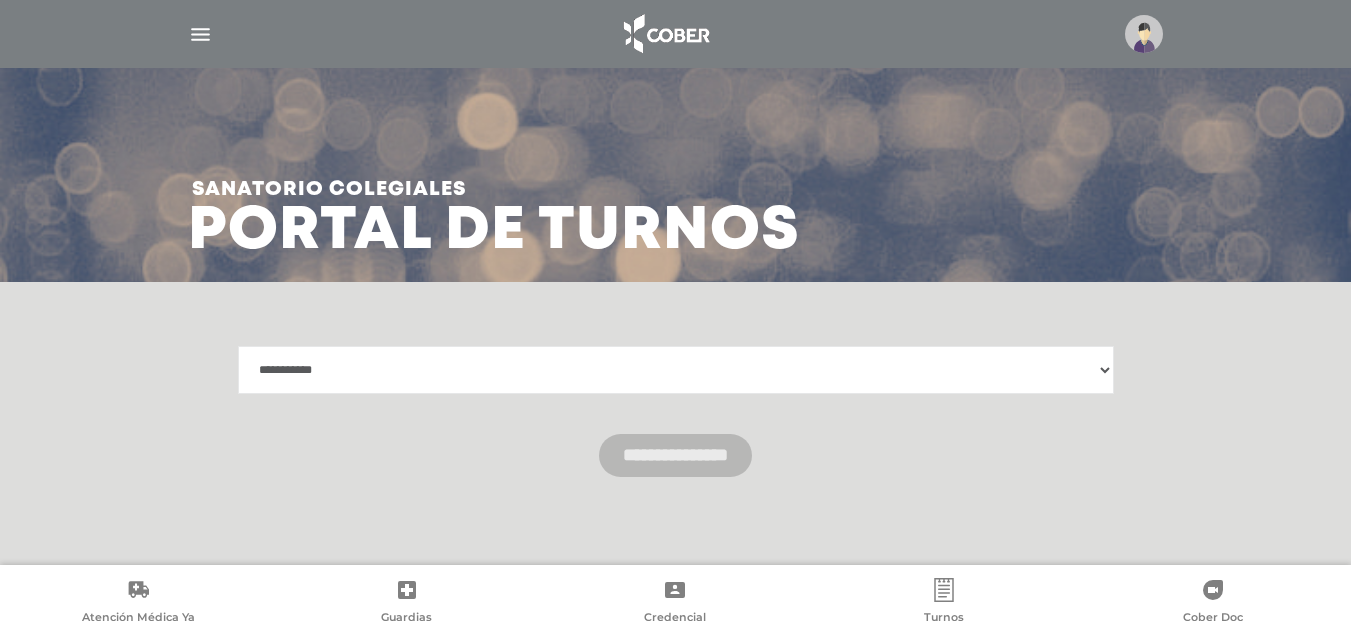 click on "**********" at bounding box center [676, 370] 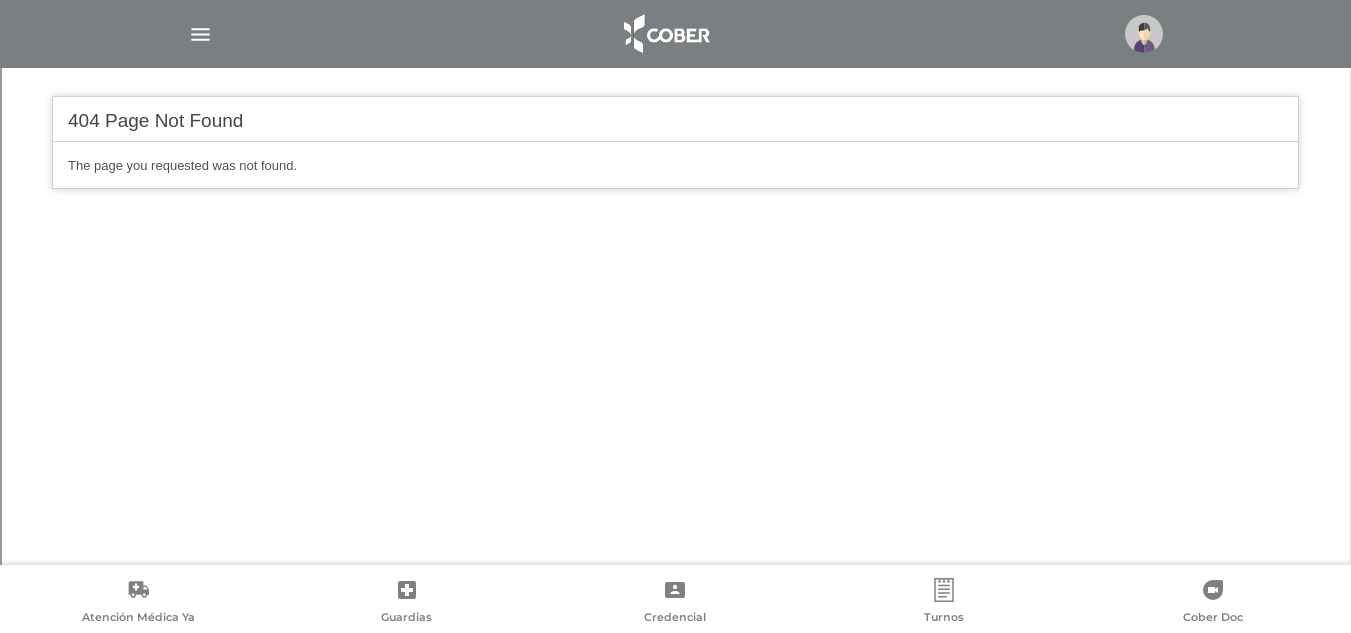 scroll, scrollTop: 541, scrollLeft: 0, axis: vertical 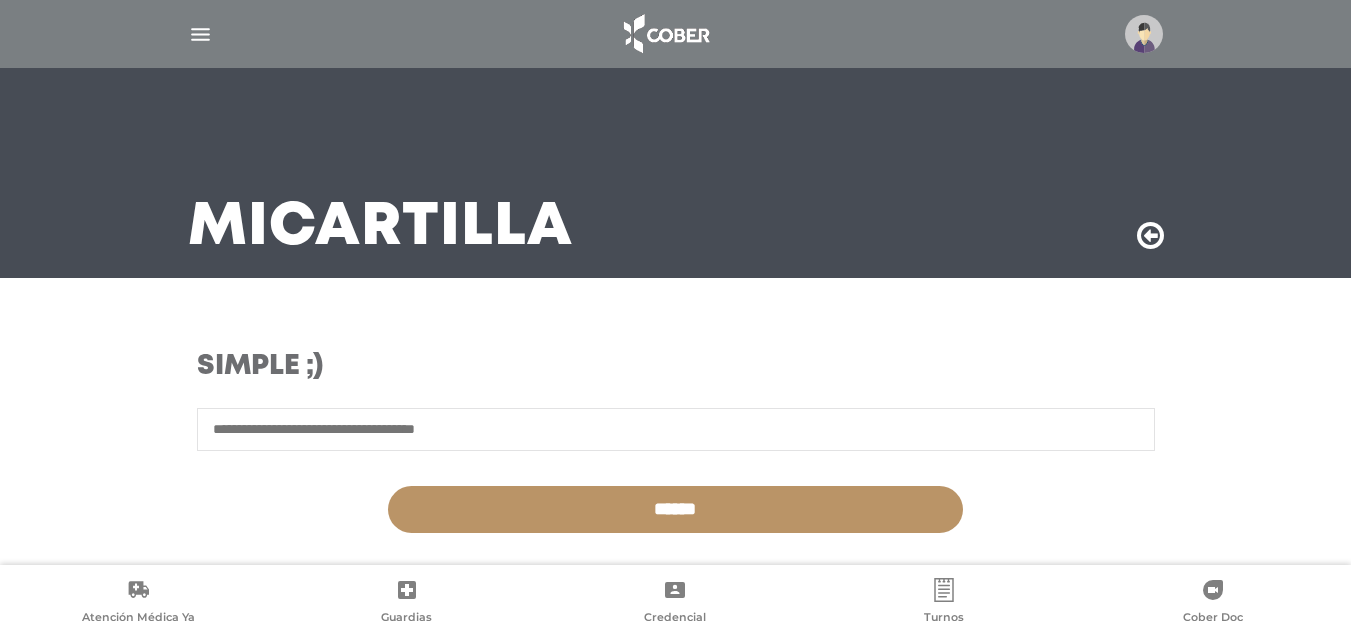 click at bounding box center (676, 429) 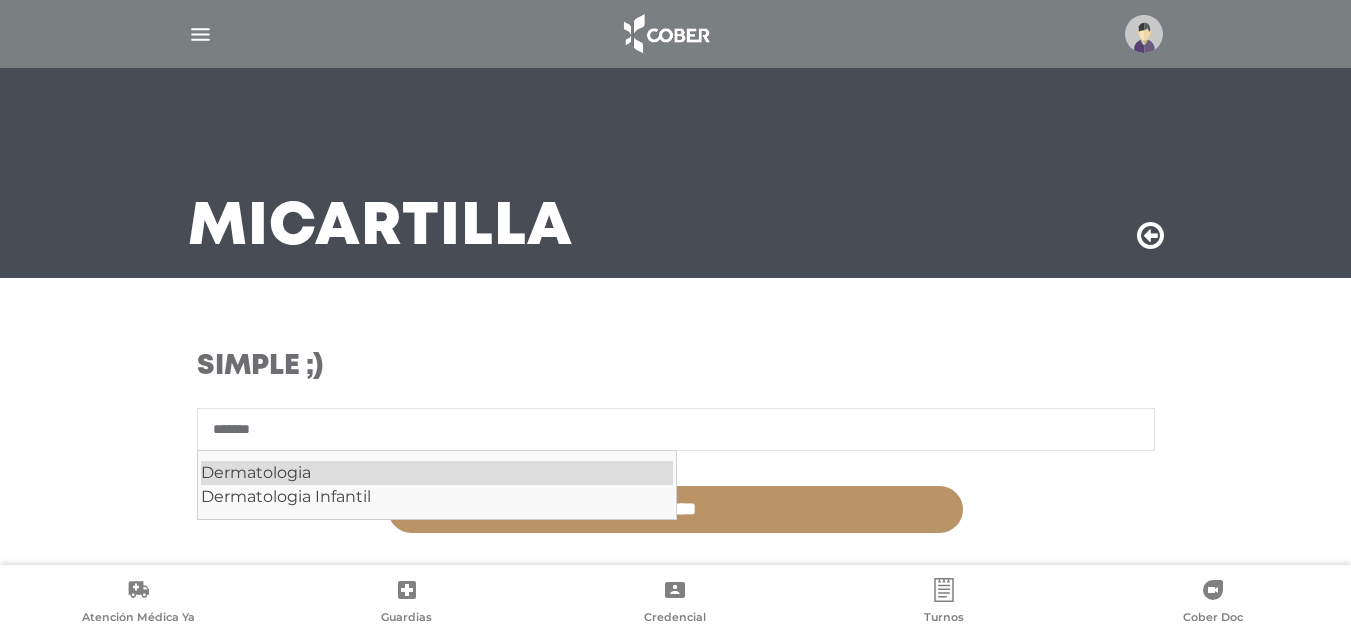 click on "Dermatologia" at bounding box center [437, 473] 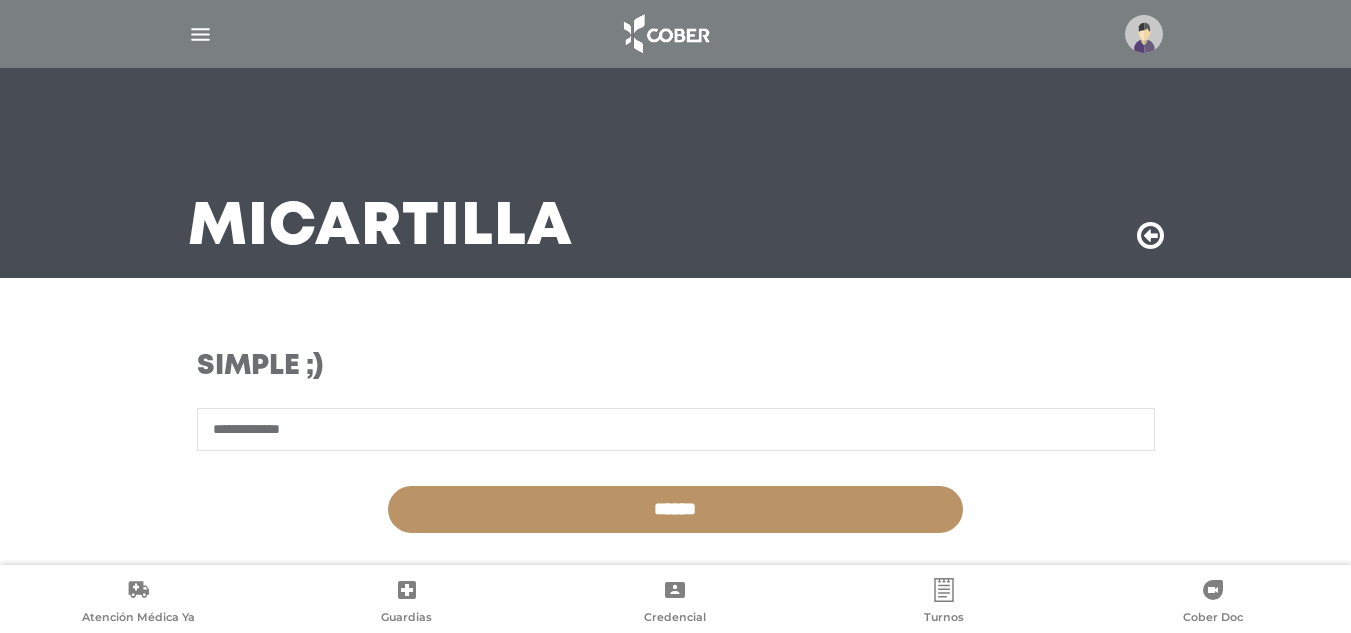 click on "**********" at bounding box center [676, 429] 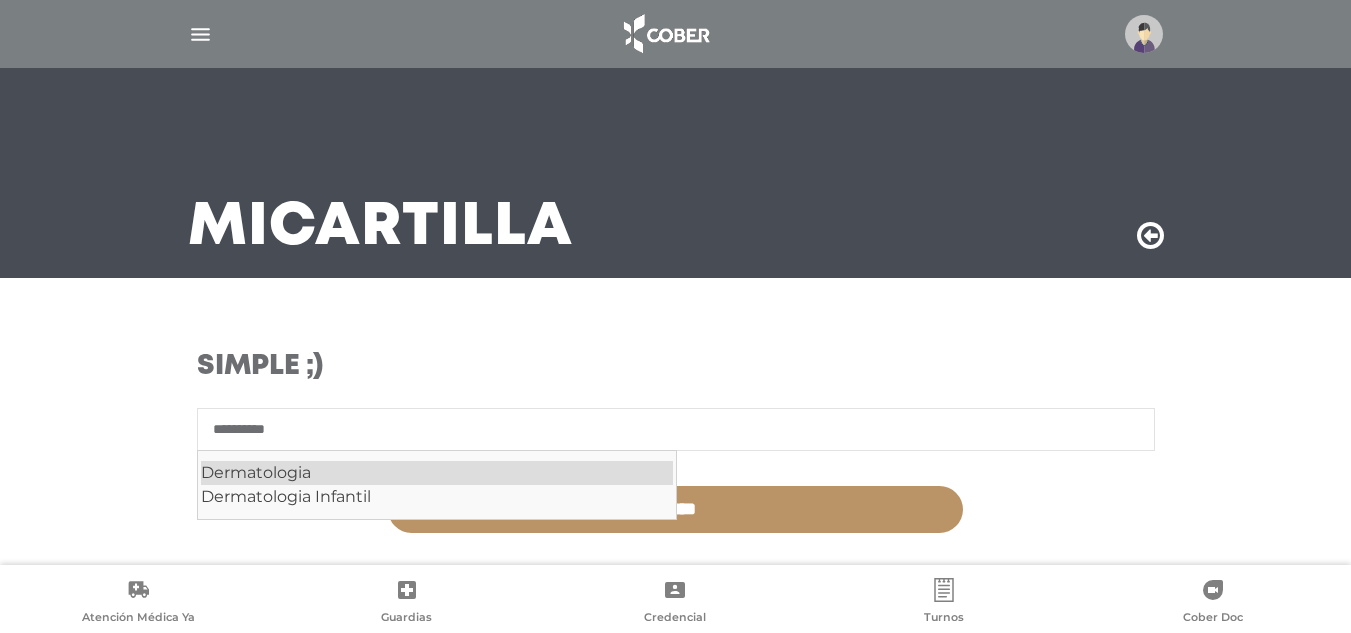 click on "Dermatologia" at bounding box center (437, 473) 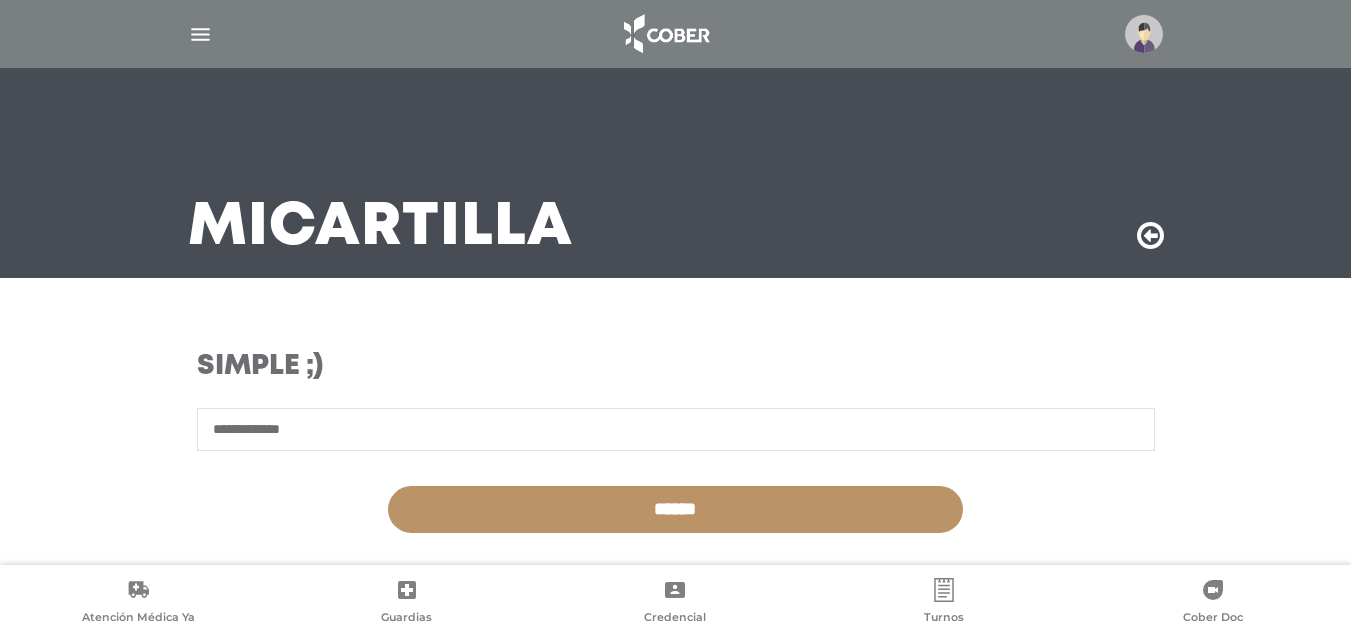 type on "**********" 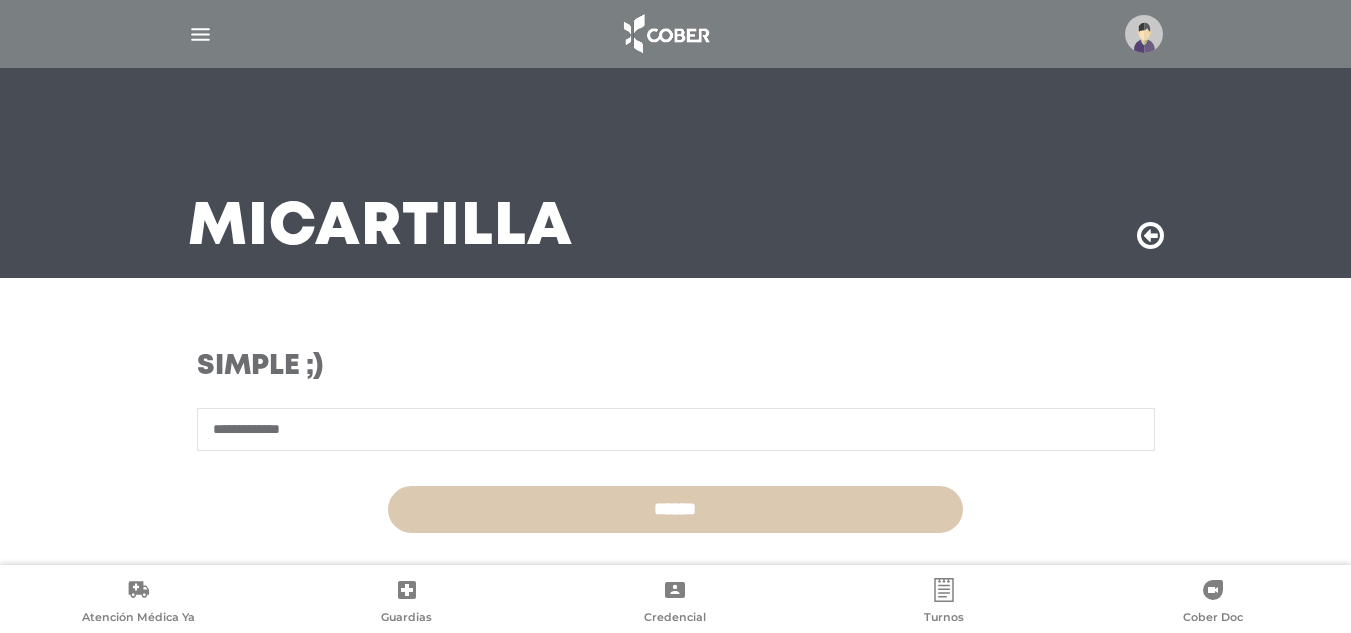 click on "******" at bounding box center (675, 509) 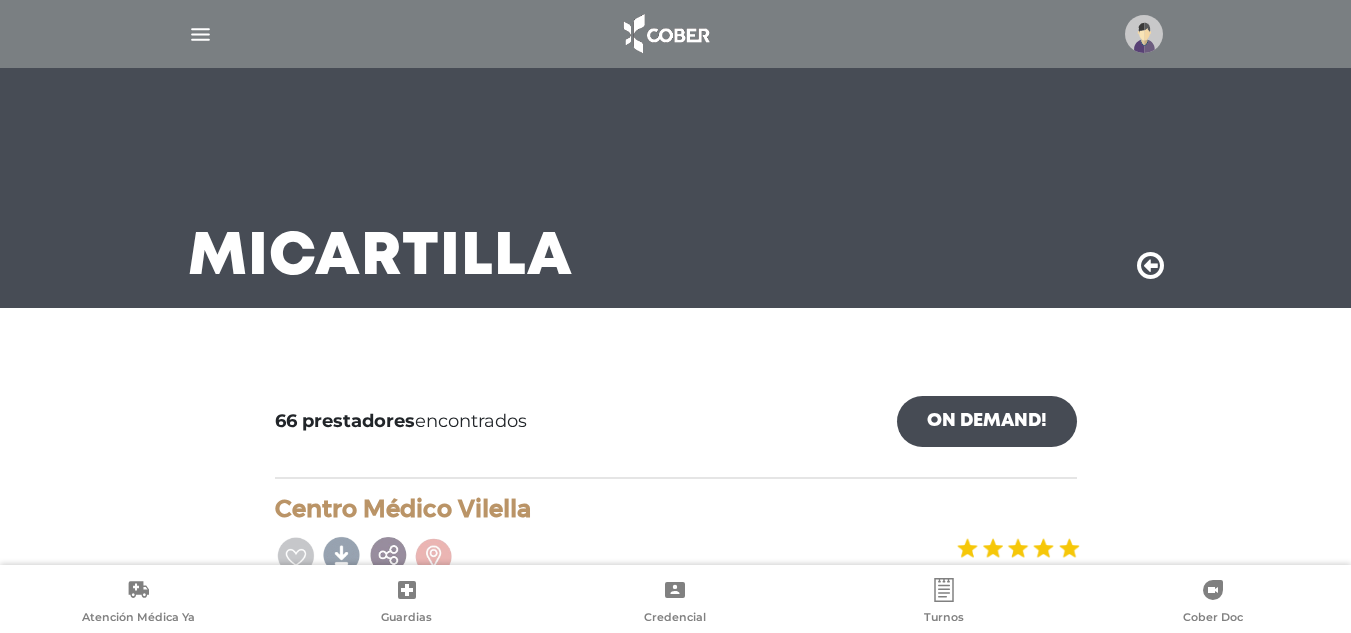 scroll, scrollTop: 0, scrollLeft: 0, axis: both 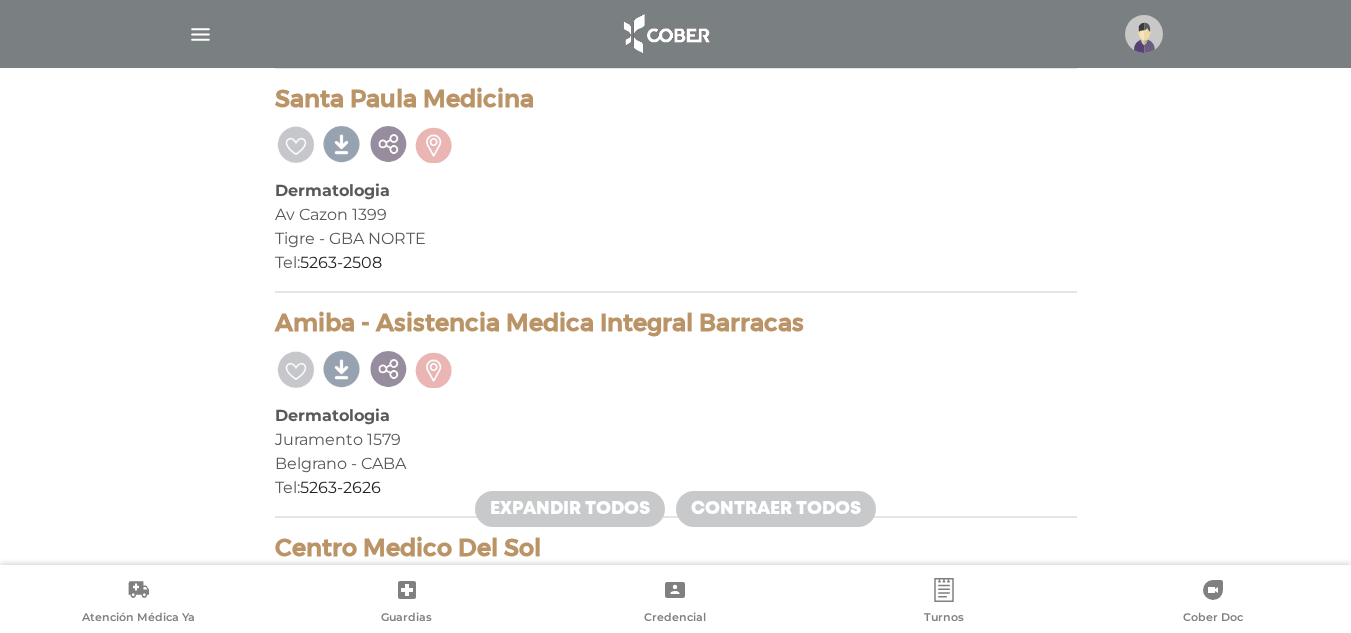 drag, startPoint x: 272, startPoint y: 314, endPoint x: 797, endPoint y: 327, distance: 525.16095 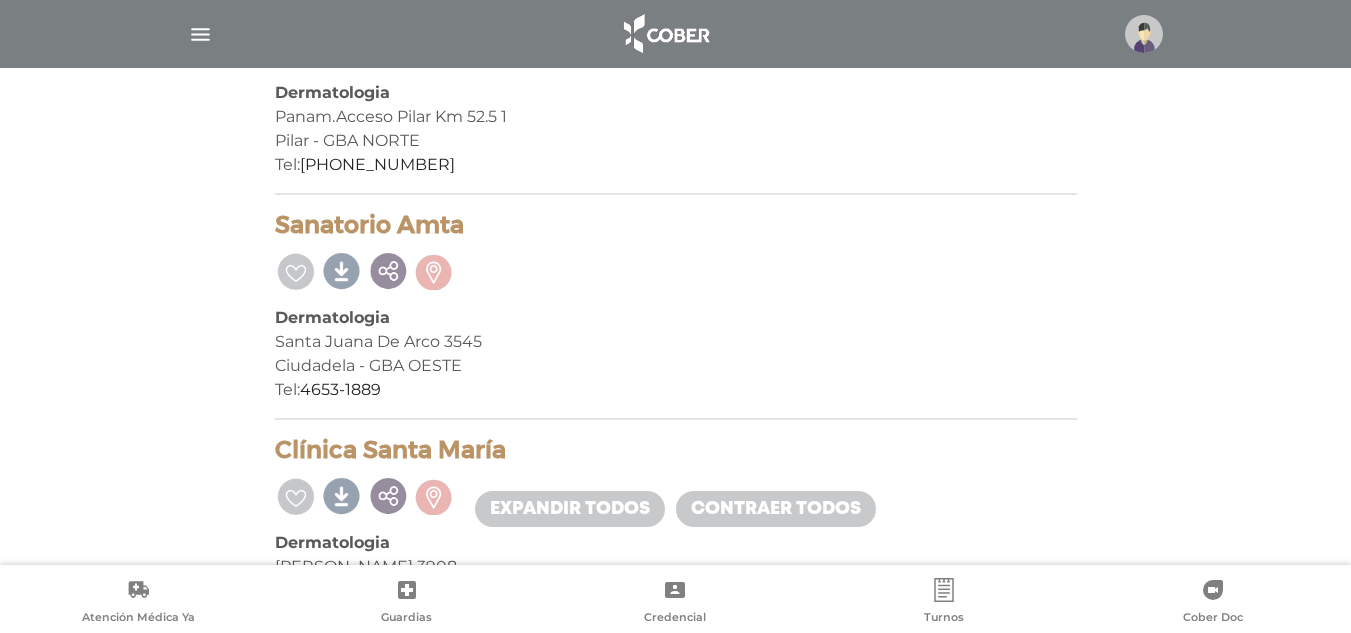 scroll, scrollTop: 4630, scrollLeft: 0, axis: vertical 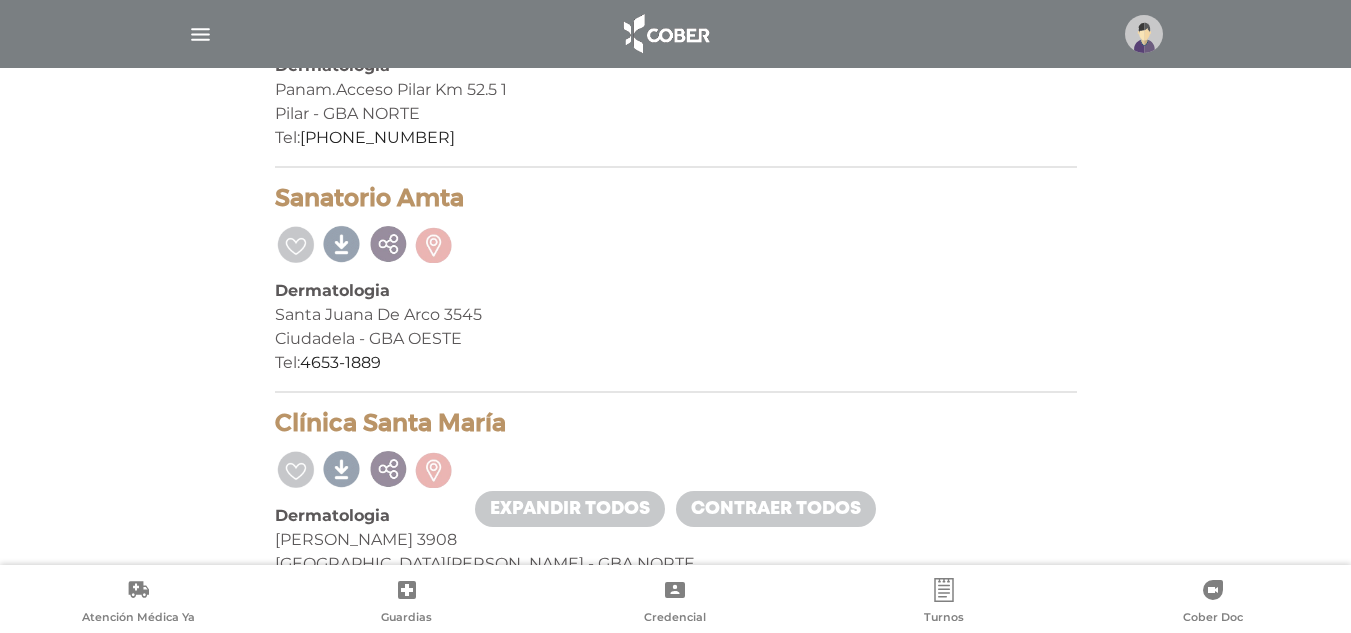 drag, startPoint x: 245, startPoint y: 201, endPoint x: 466, endPoint y: 196, distance: 221.05655 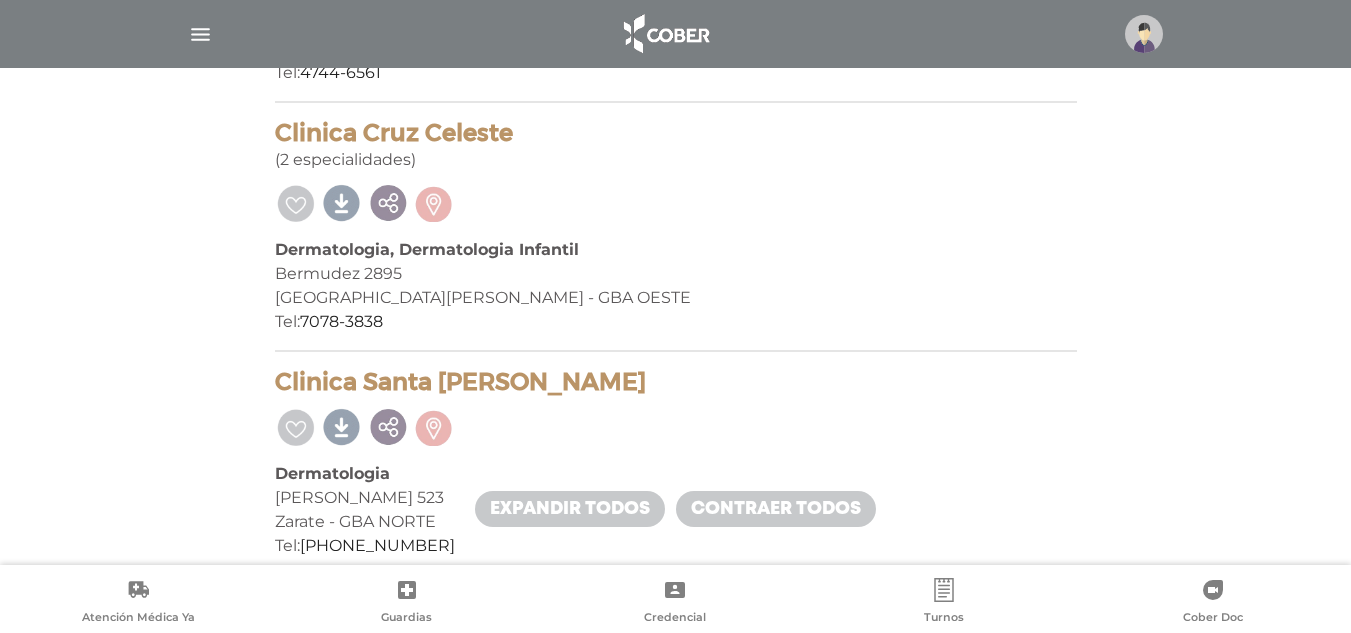scroll, scrollTop: 12910, scrollLeft: 0, axis: vertical 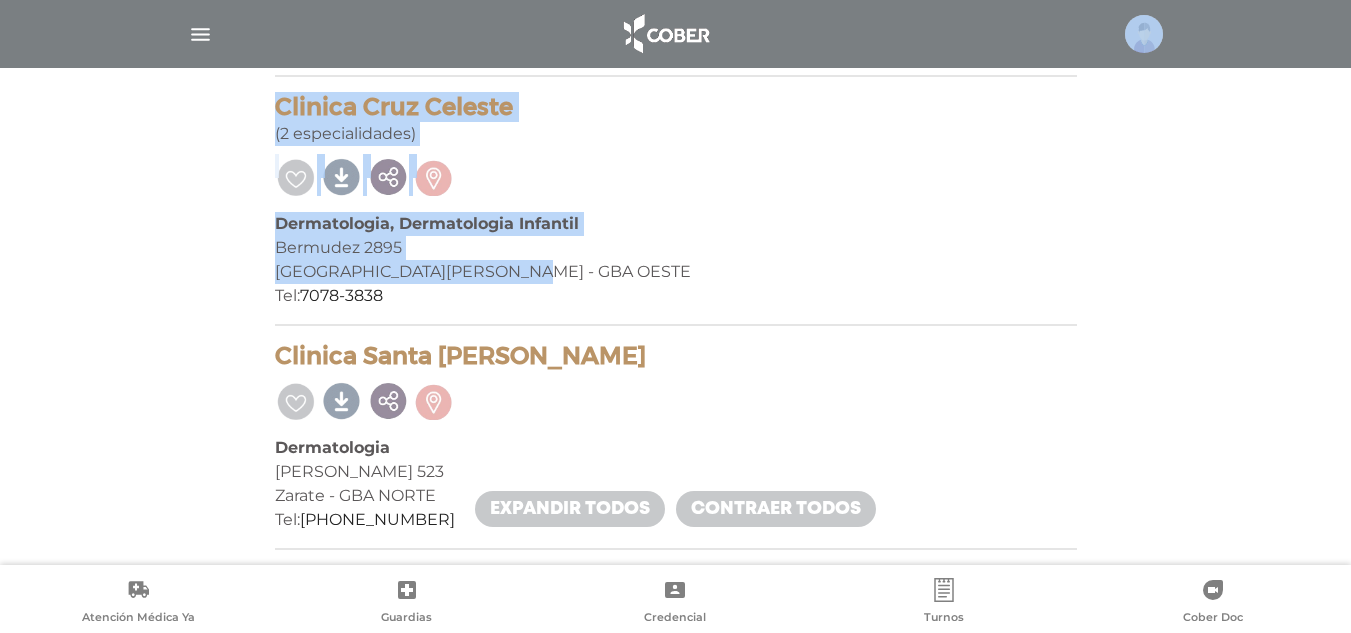 drag, startPoint x: 953, startPoint y: 15, endPoint x: 1240, endPoint y: 268, distance: 382.59378 